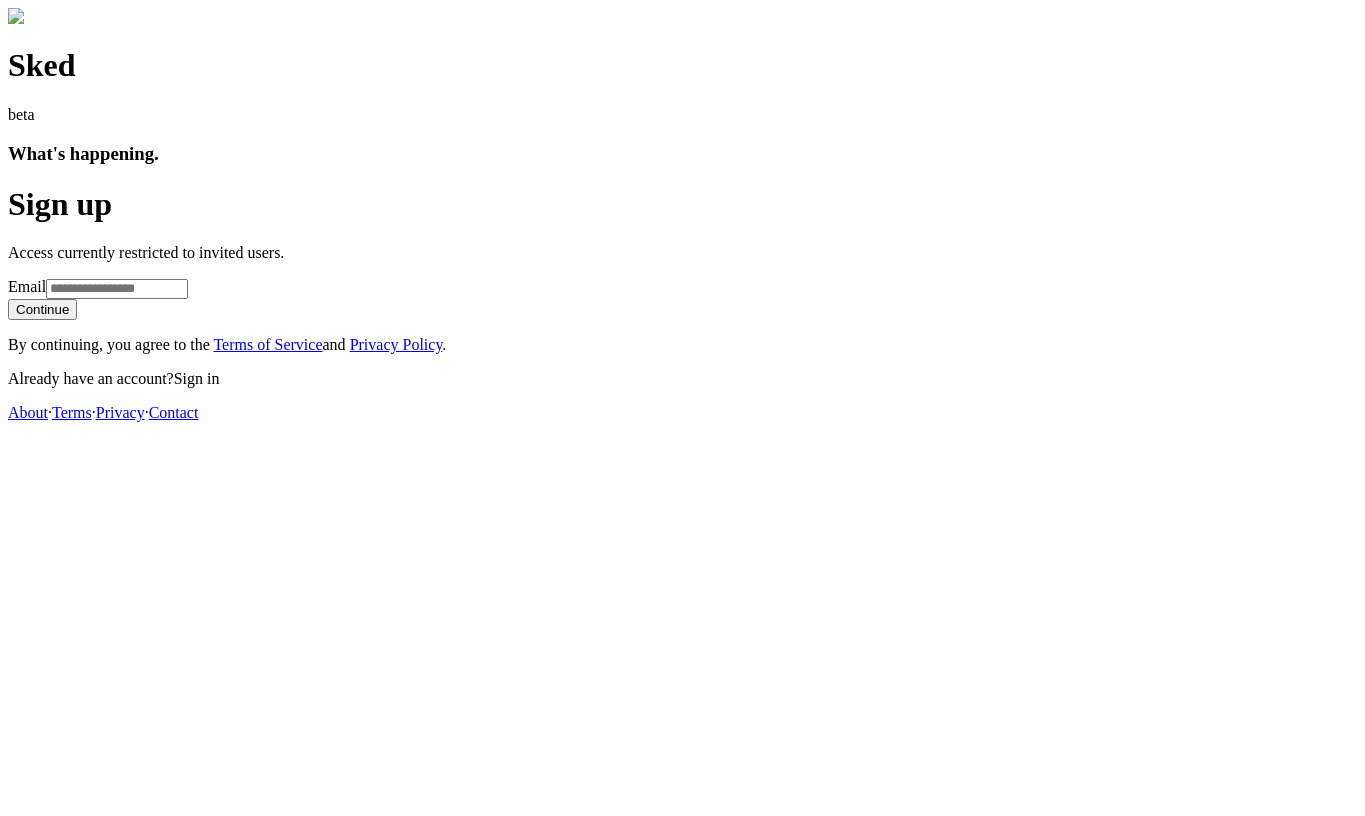 scroll, scrollTop: 0, scrollLeft: 0, axis: both 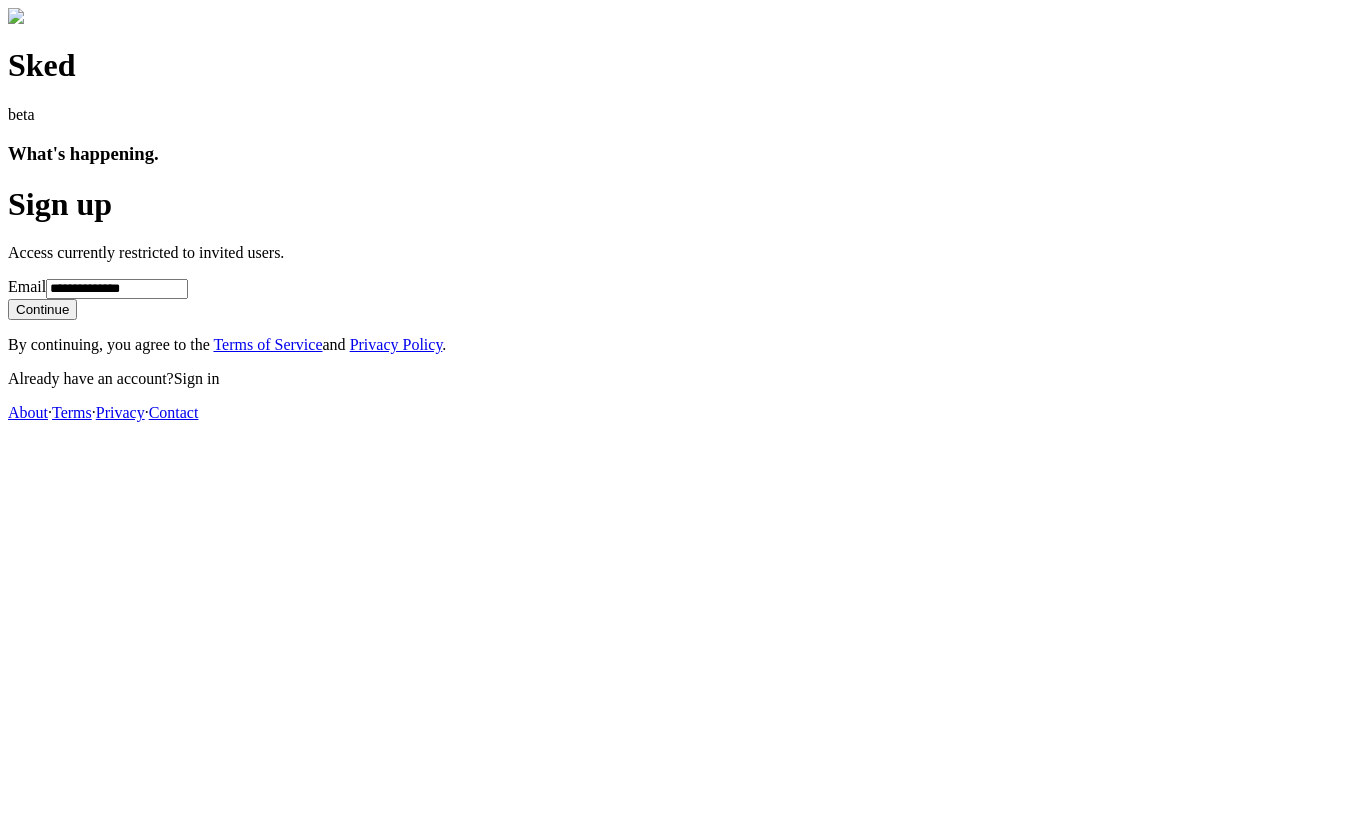 type on "**********" 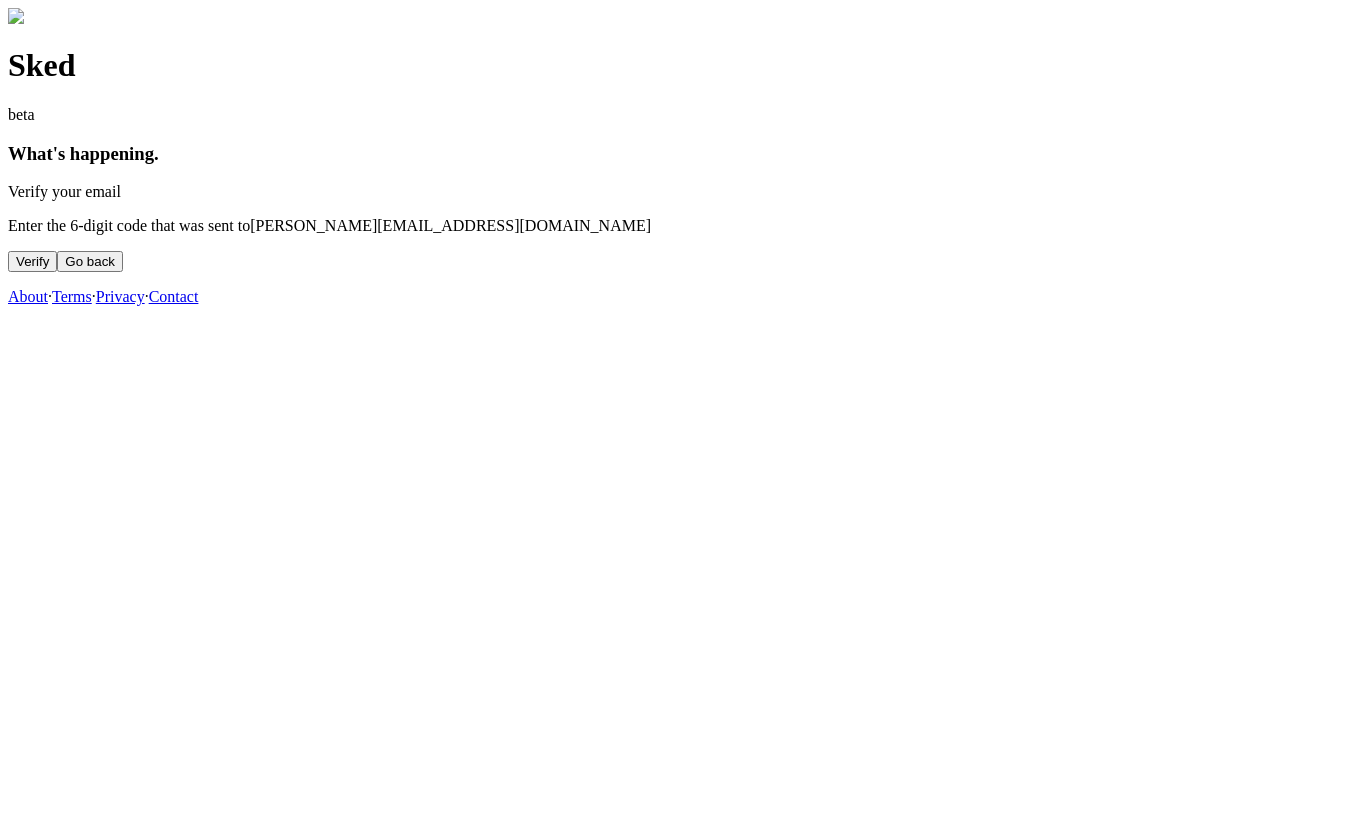 click at bounding box center [684, 252] 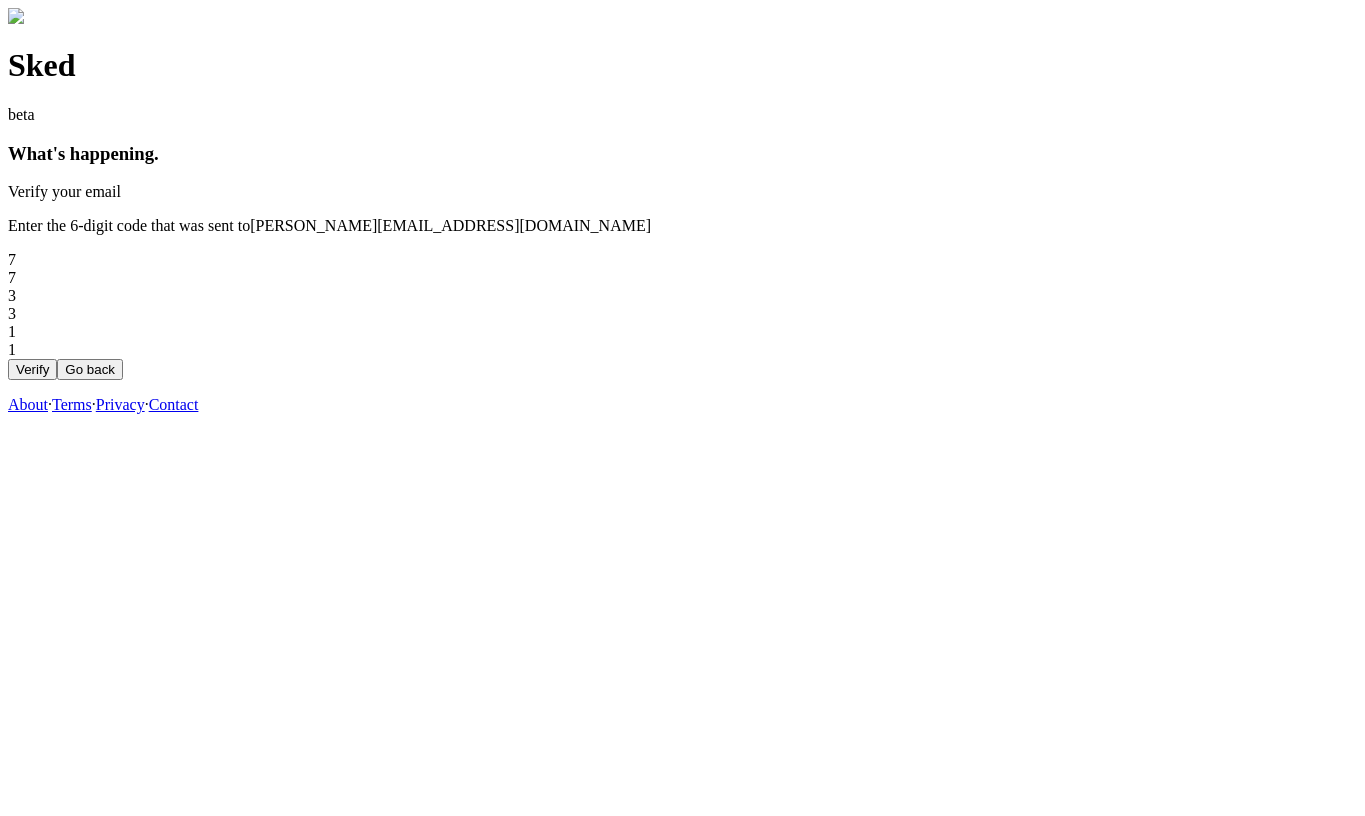 type on "******" 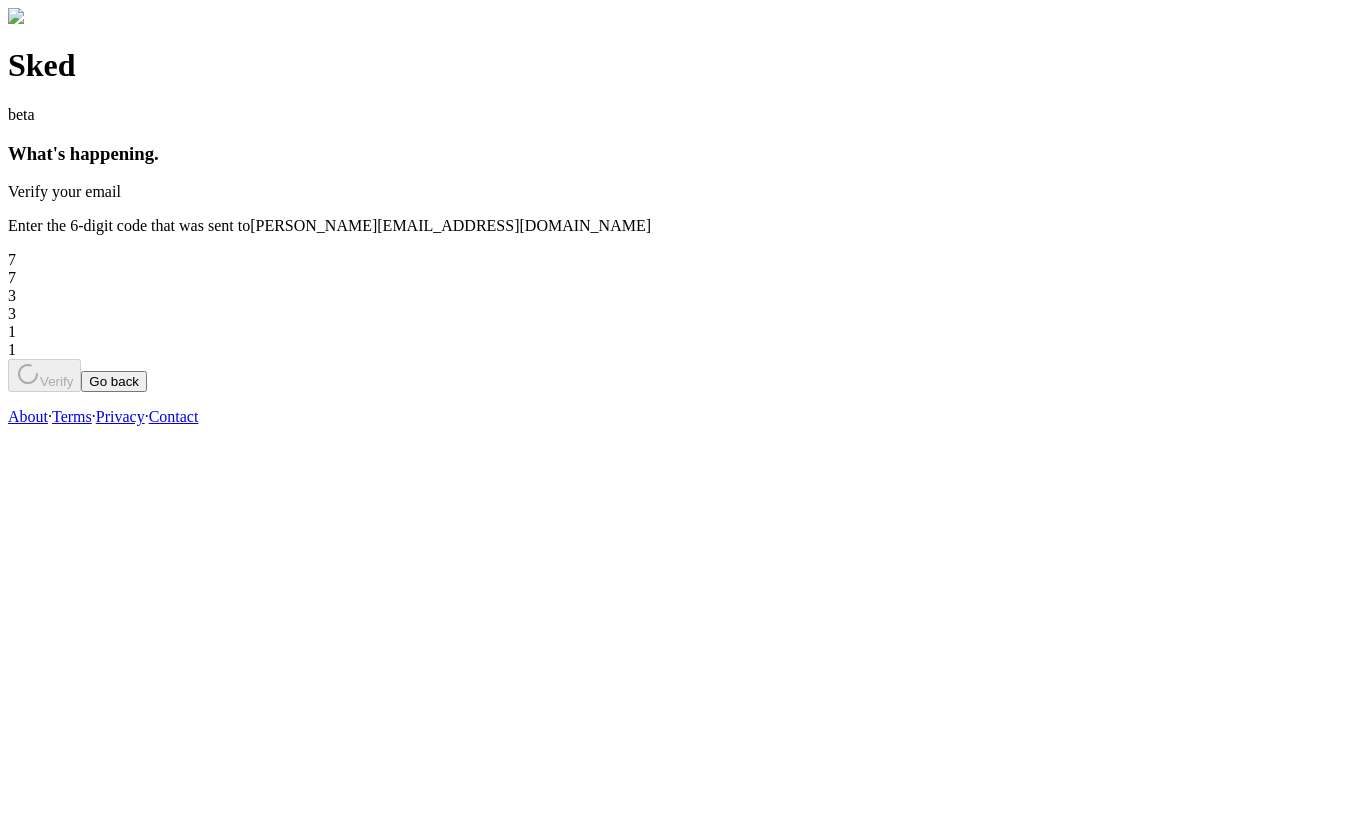 type 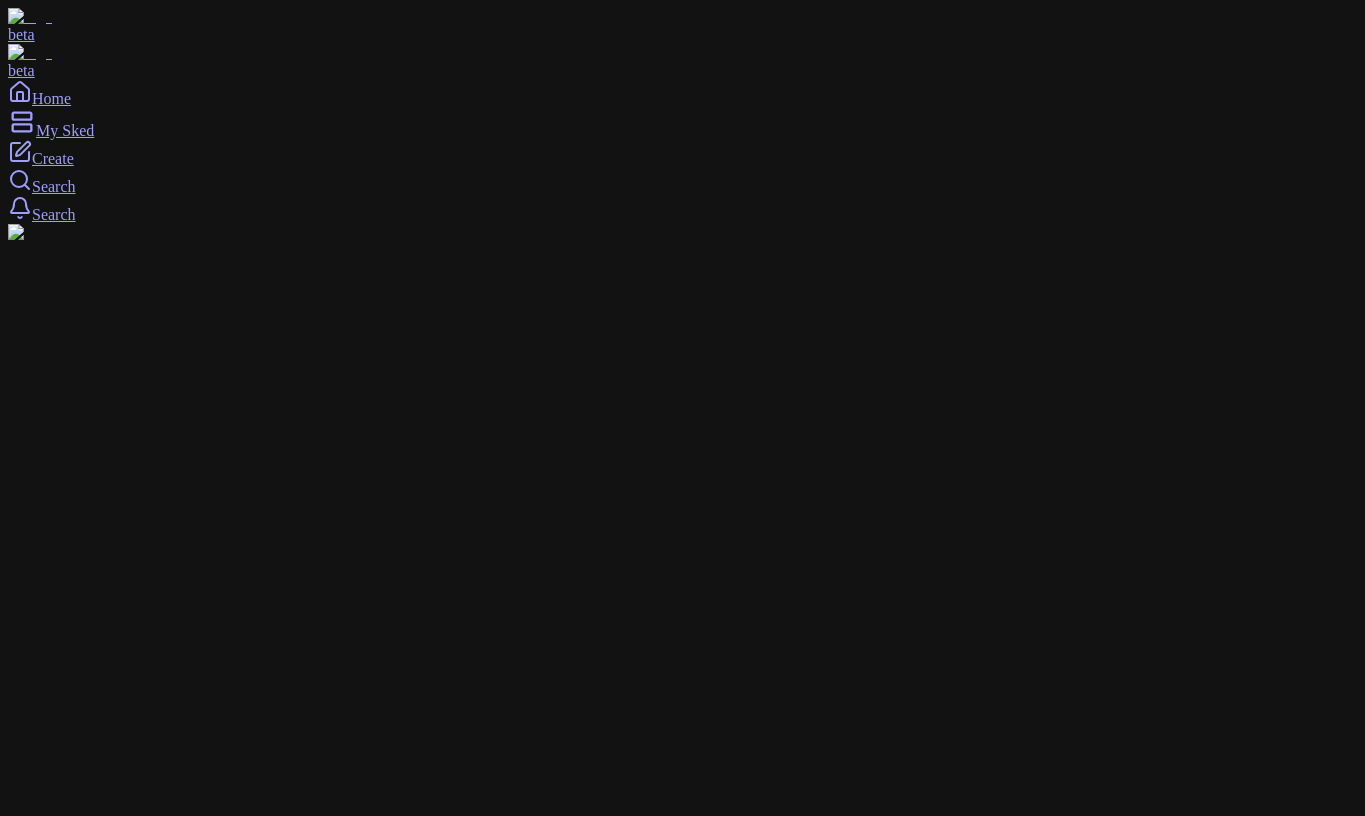 scroll, scrollTop: 0, scrollLeft: 0, axis: both 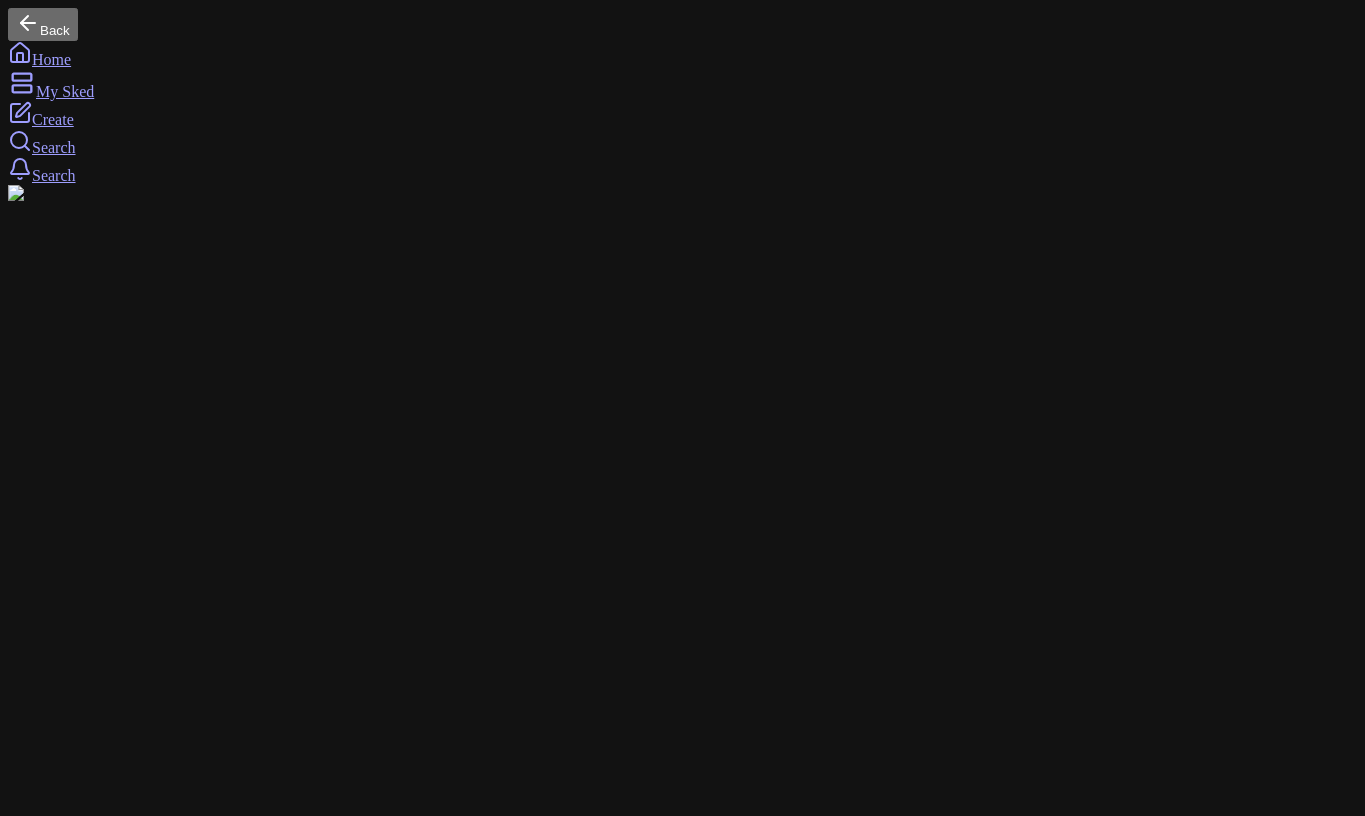 click on "Back Home My Sked Create Search Search Create PUBLISHED SKEDS 555 5161 Parks West Road, Middlefield, OH Manage rrr Manage 5 Manage 5 Manage default image/loc added later Novitá, East 22nd Street, New York, NY Manage 2) default image/loc Manage manual Manhasset, NY Manage 55 Manage r Manage rr Manage fff Flatiron Building, 5th Avenue, New York, NY Manage 44 Manage Create" at bounding box center [682, 9426] 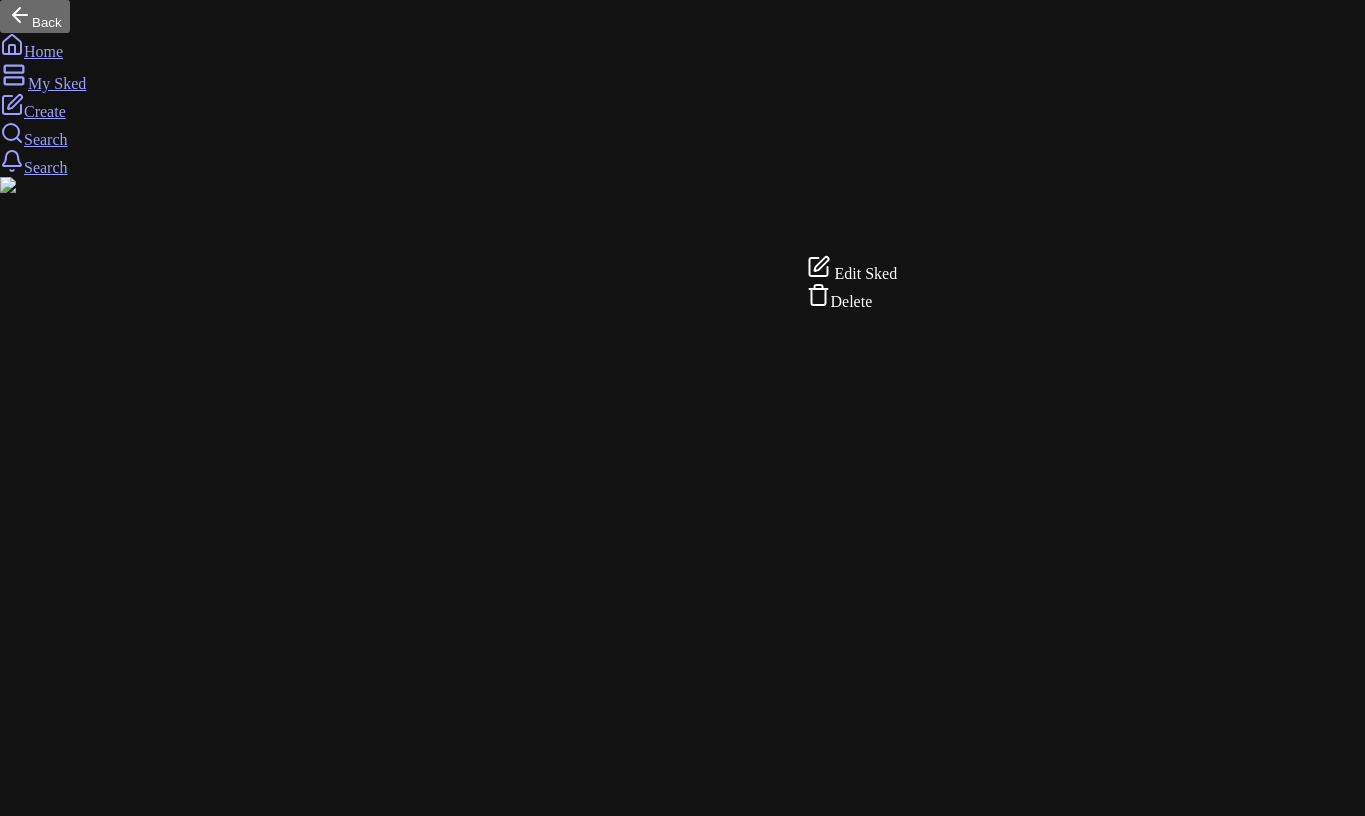 click on "Edit   Sked" at bounding box center (852, 269) 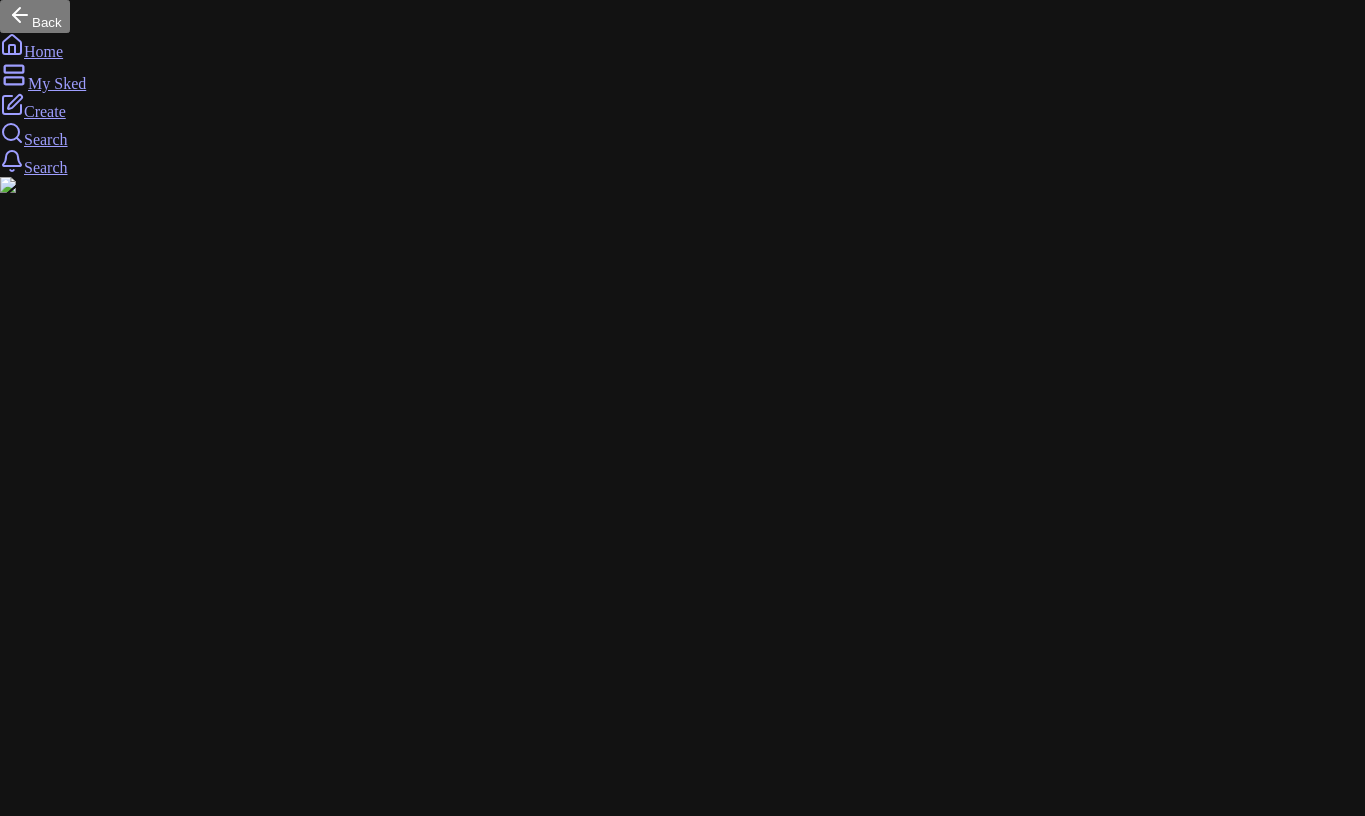 click on "[STREET_ADDRESS]" at bounding box center [131, 20698] 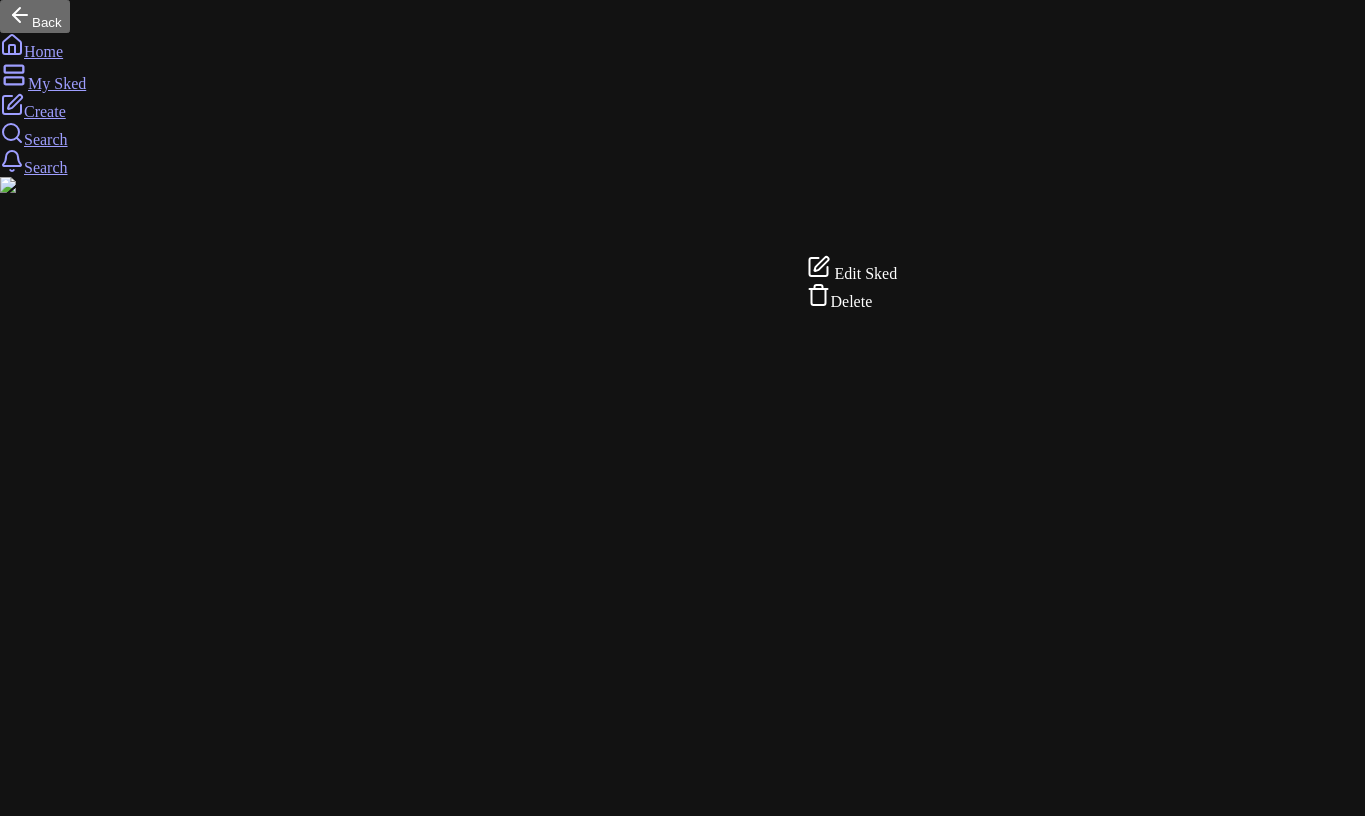 click on "Back Home My Sked Create Search Search Create PUBLISHED SKEDS 555 5161 Parks West Road, Middlefield, OH Manage rrr Manage 5 Manage 5 Manage default image/loc added later Novitá, East 22nd Street, New York, NY Manage 2) default image/loc Manage manual Manhasset, NY Manage 55 Manage r Manage rr Manage fff Flatiron Building, 5th Avenue, New York, NY Manage 44 Manage Create   Edit   Sked Delete" at bounding box center [682, 9526] 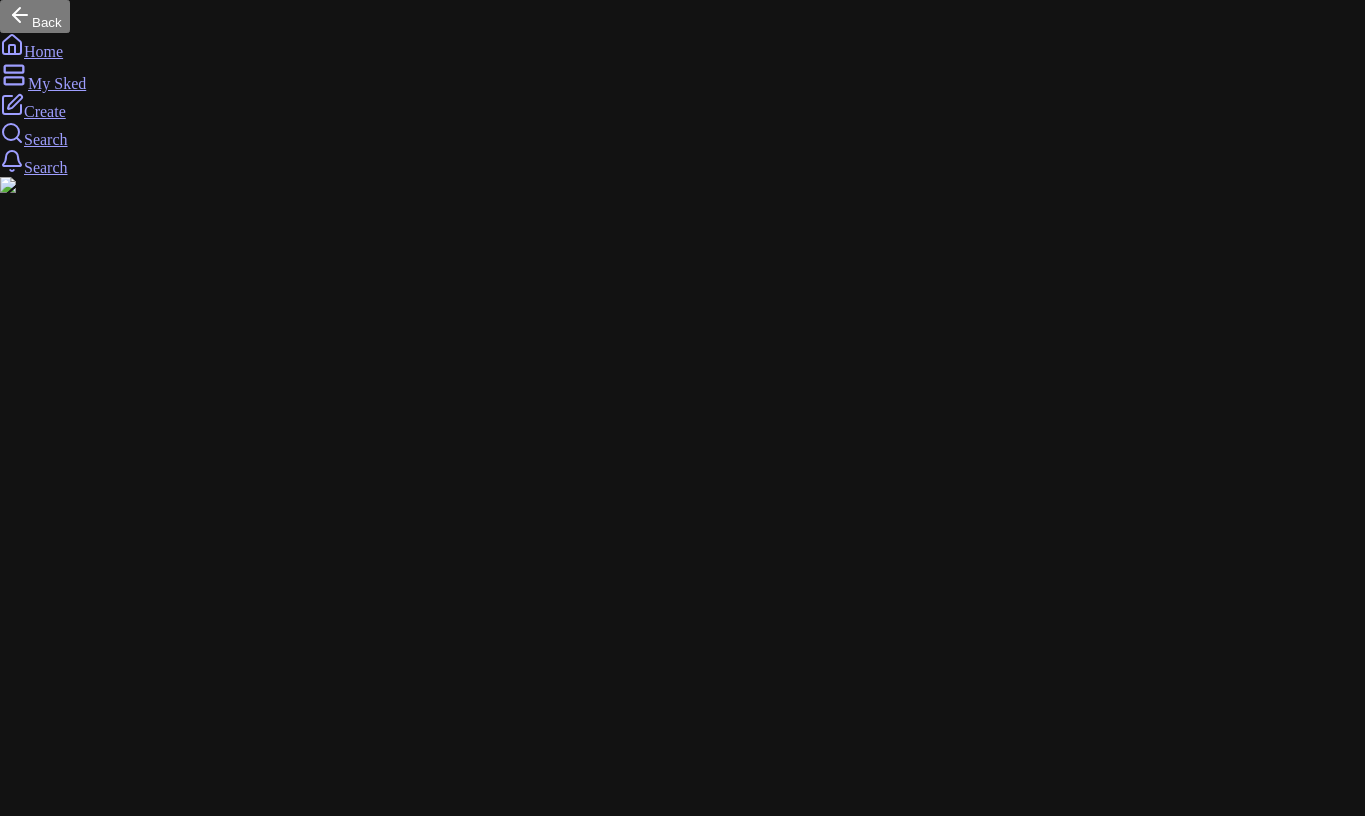 click on "[STREET_ADDRESS]" at bounding box center (131, 20698) 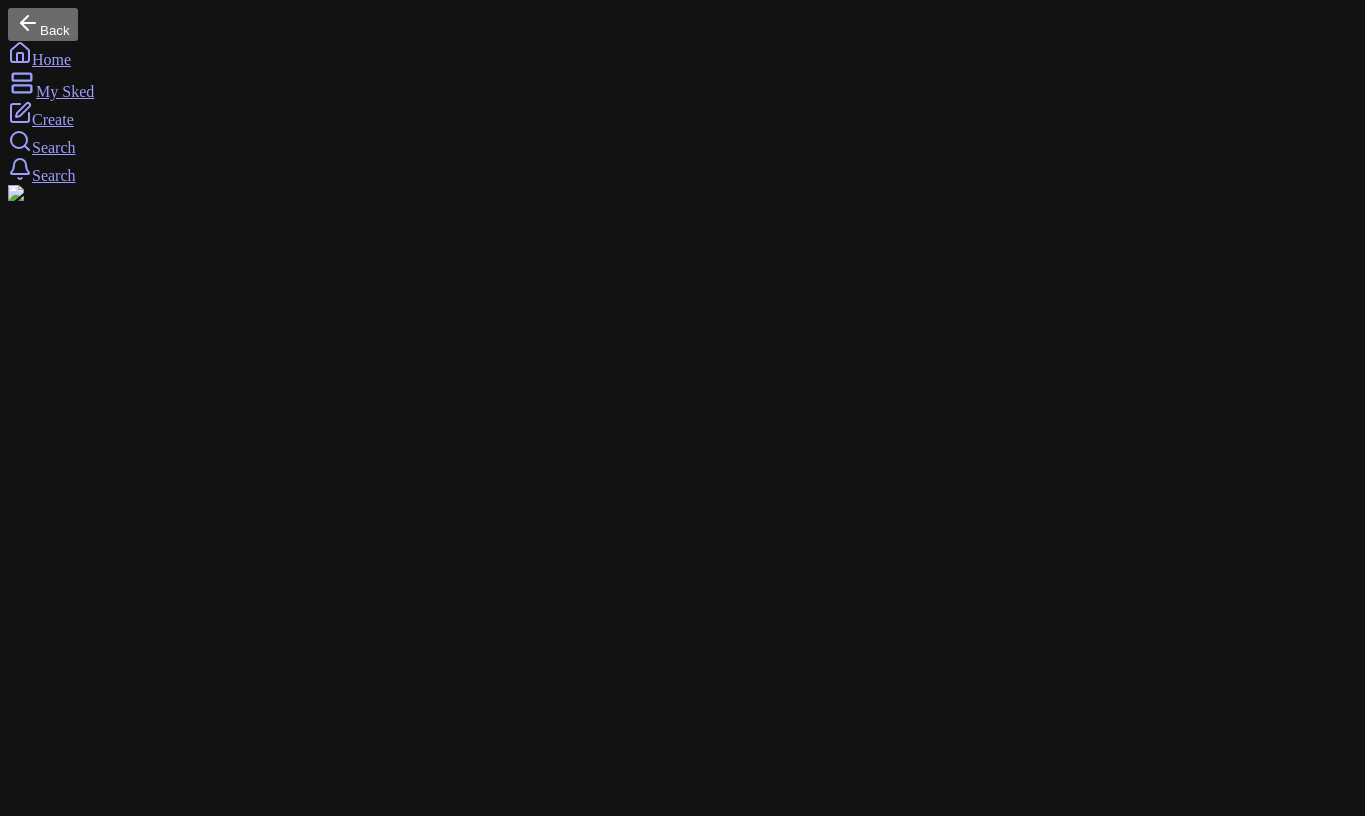 click 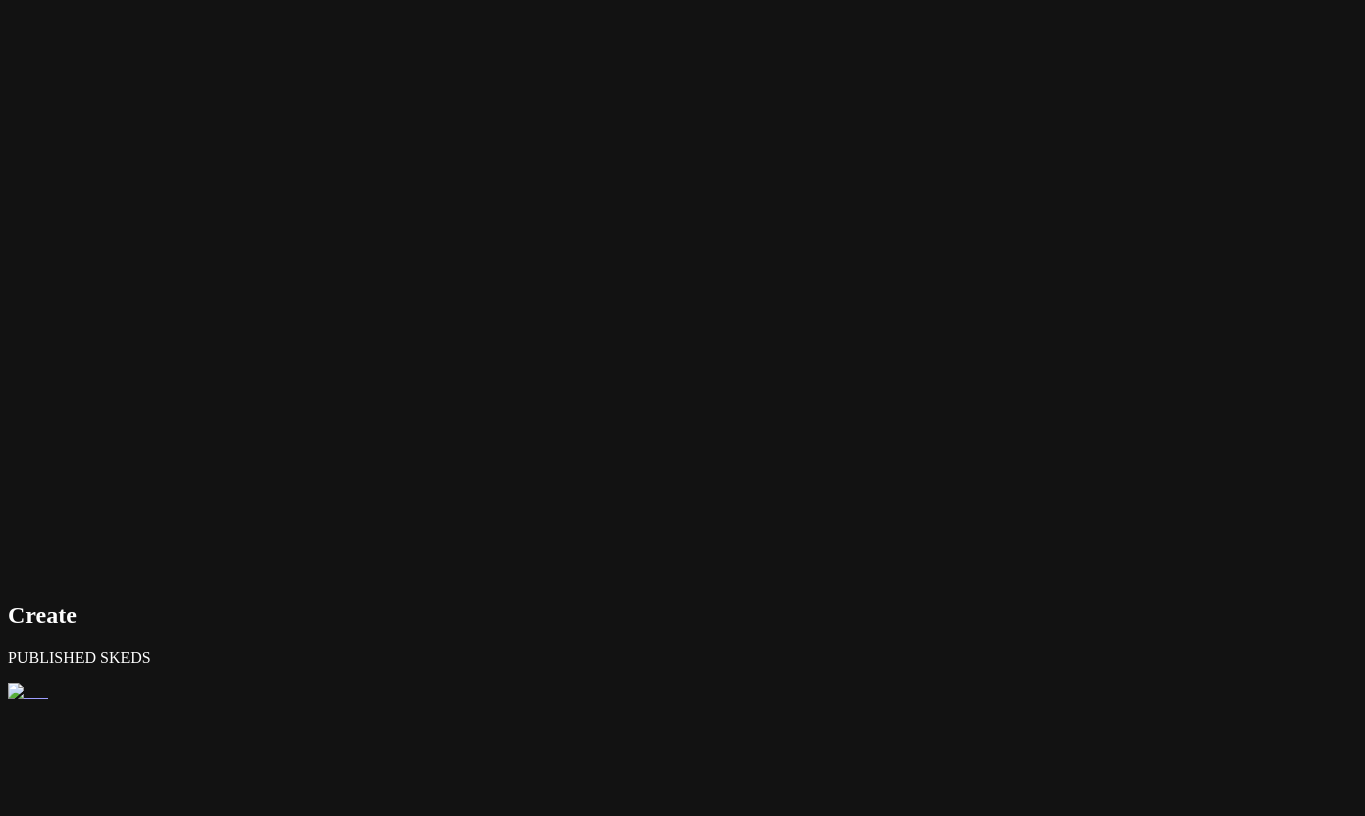 scroll, scrollTop: 951, scrollLeft: 0, axis: vertical 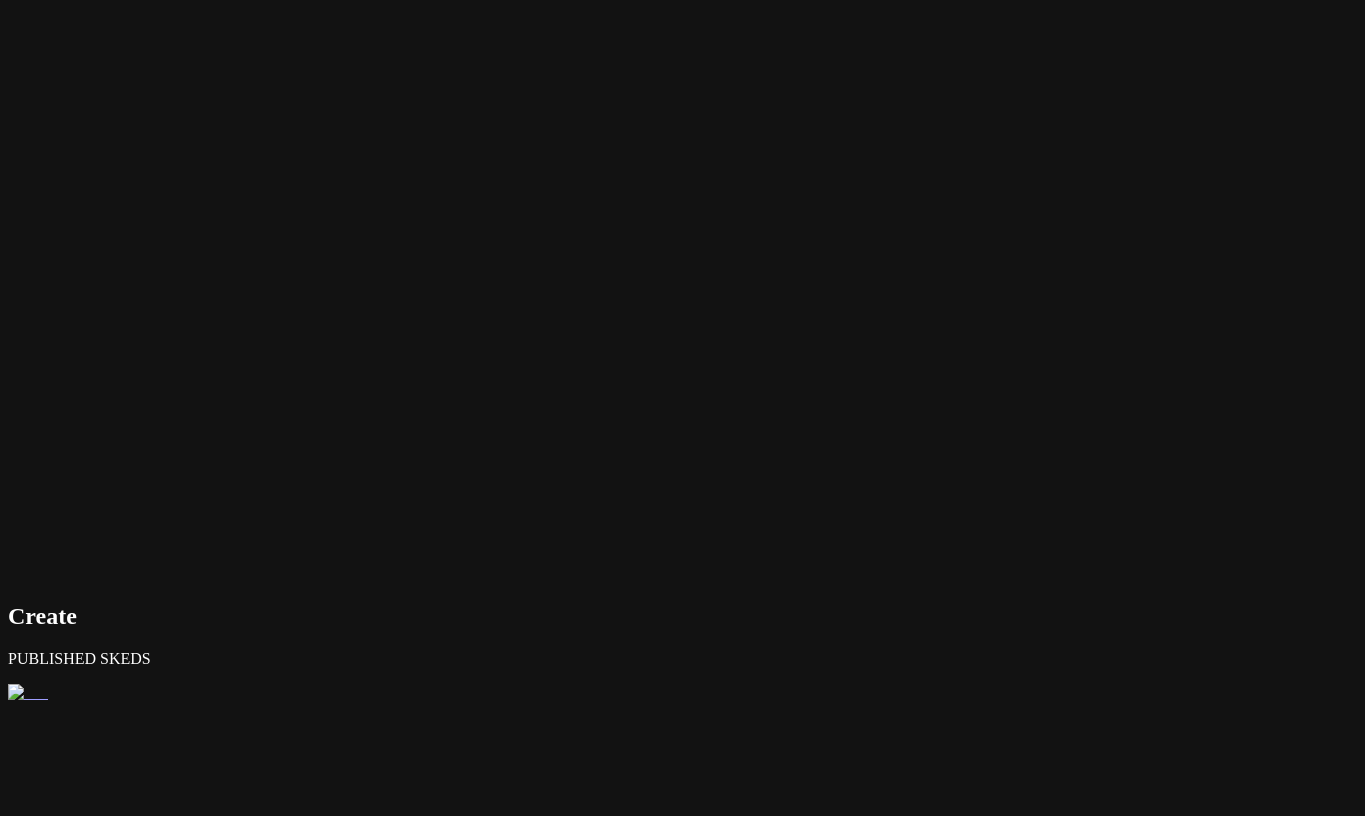 click on "Create" at bounding box center [48, 17876] 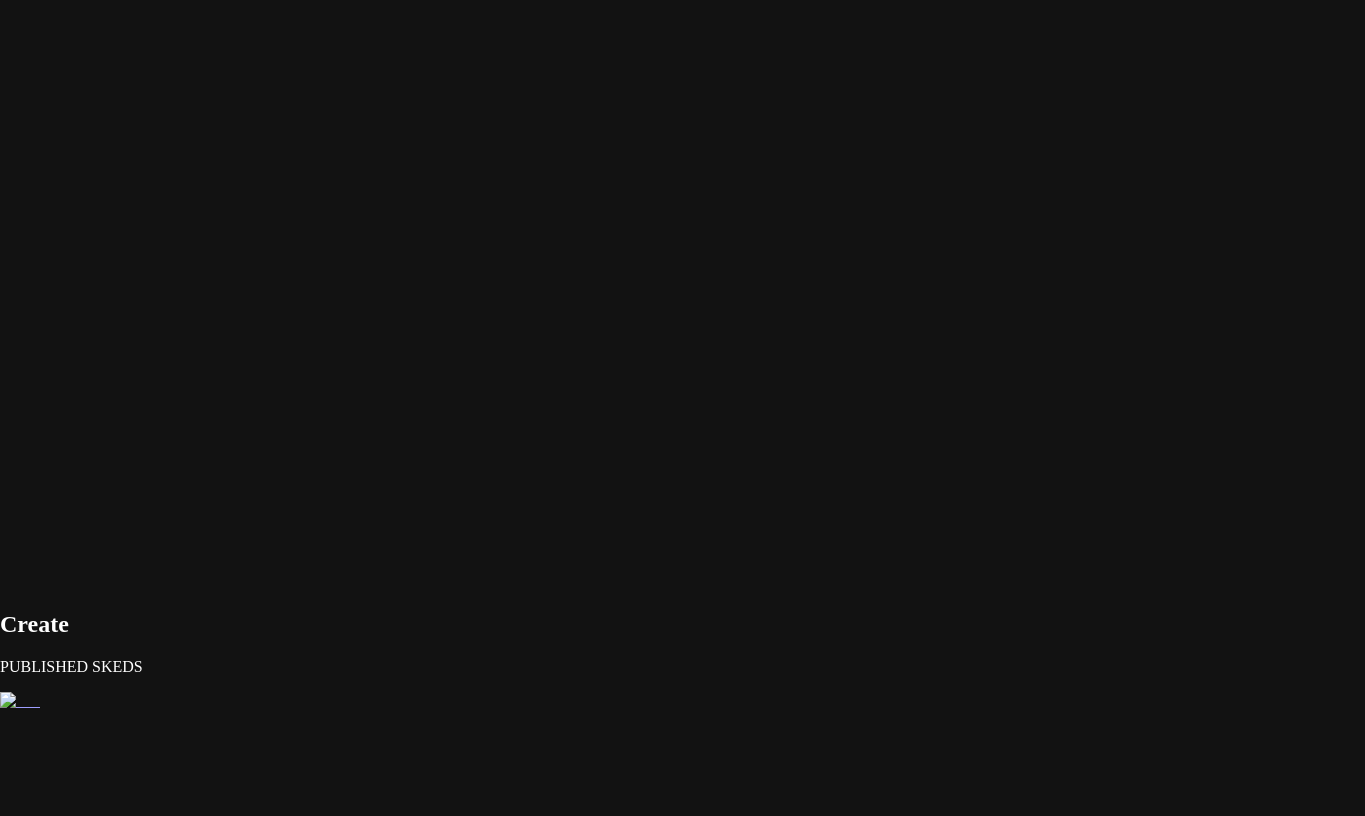 click on "Search Places..." at bounding box center (113, 19701) 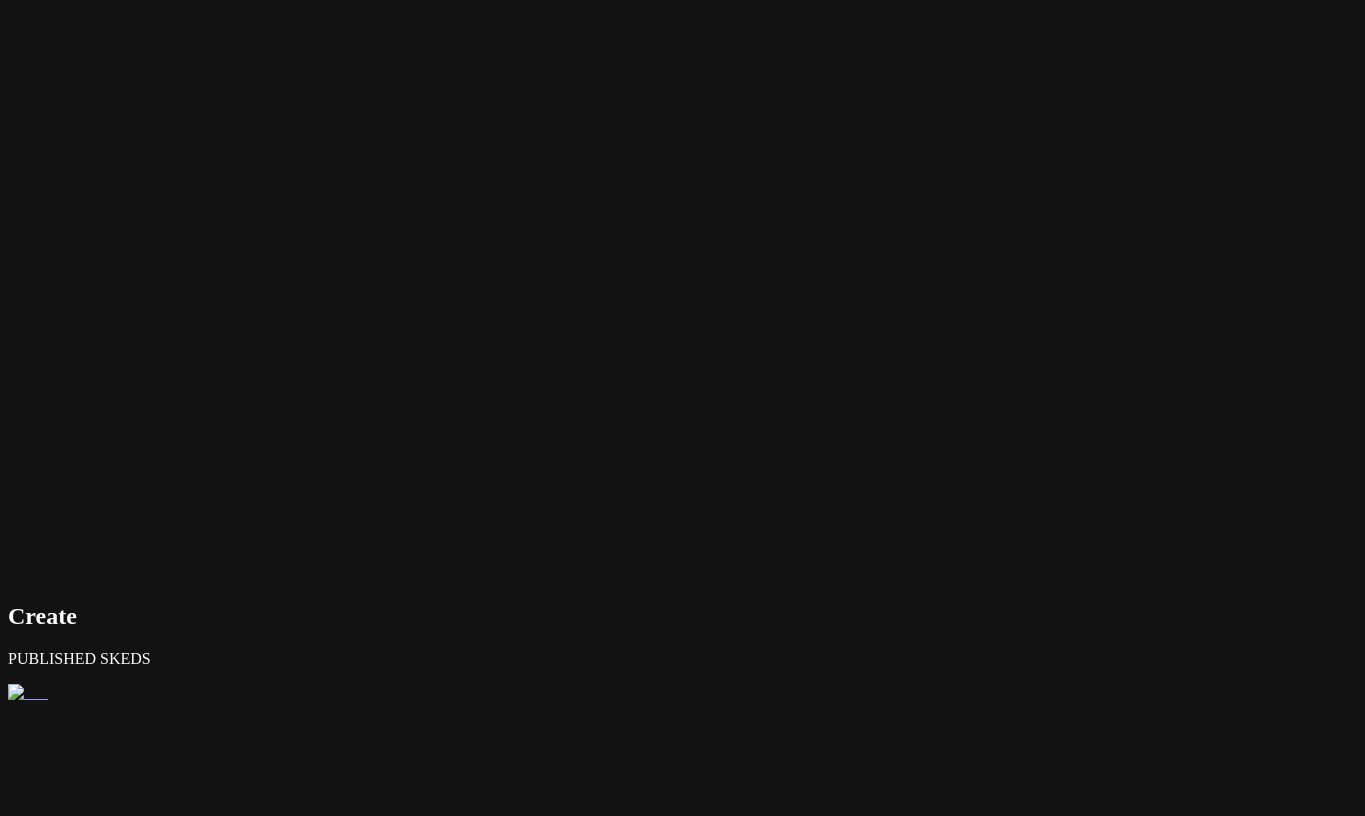 click on "Back Home My Sked Create Search Search Create PUBLISHED SKEDS 555 5161 Parks West Road, Middlefield, OH Manage rrr Manage 5 Manage 5 Manage default image/loc added later Novitá, East 22nd Street, New York, NY Manage 2) default image/loc Manage manual Manhasset, NY Manage 55 Manage r Manage rr Manage fff Flatiron Building, 5th Avenue, New York, NY Manage 44 Manage Create" at bounding box center (682, 8475) 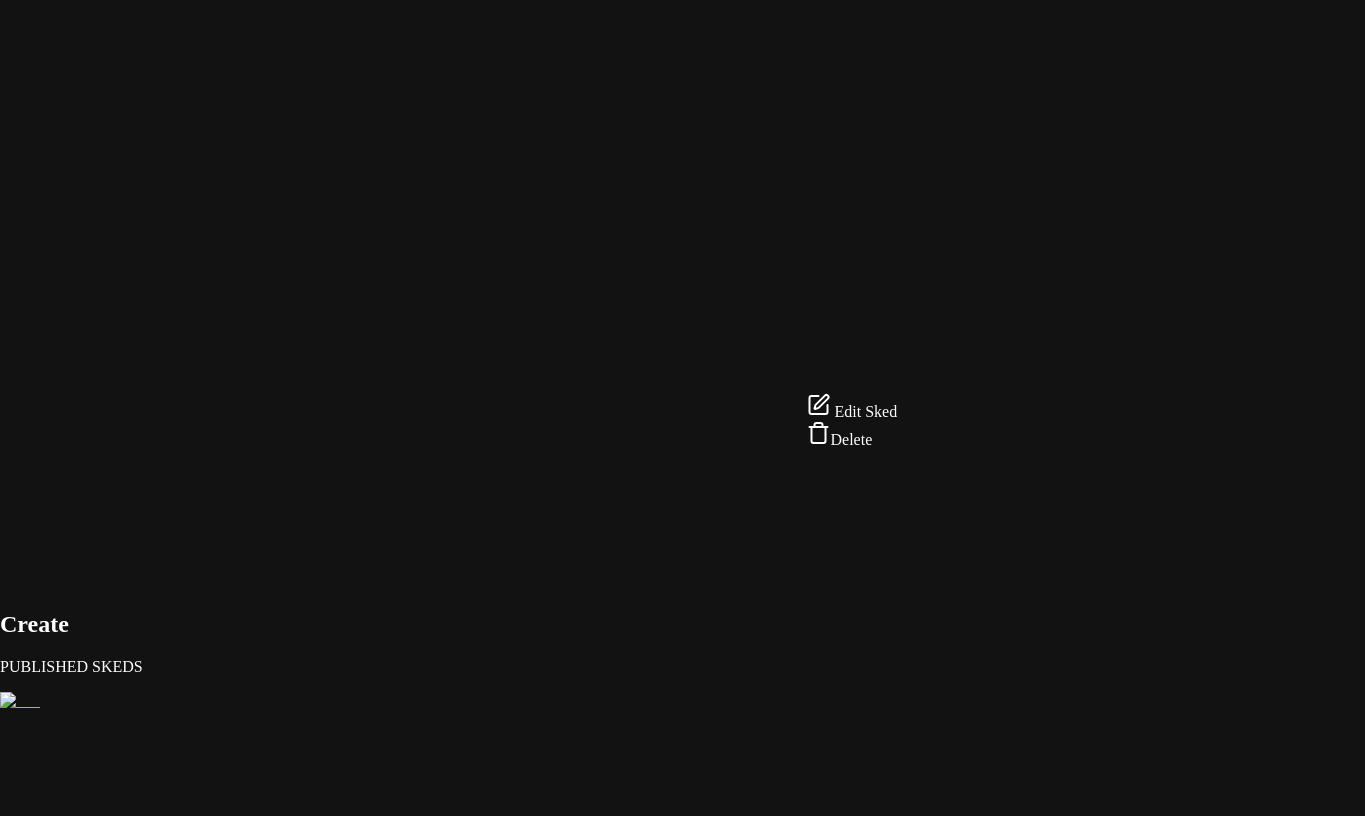 click on "Edit   Sked" at bounding box center [866, 411] 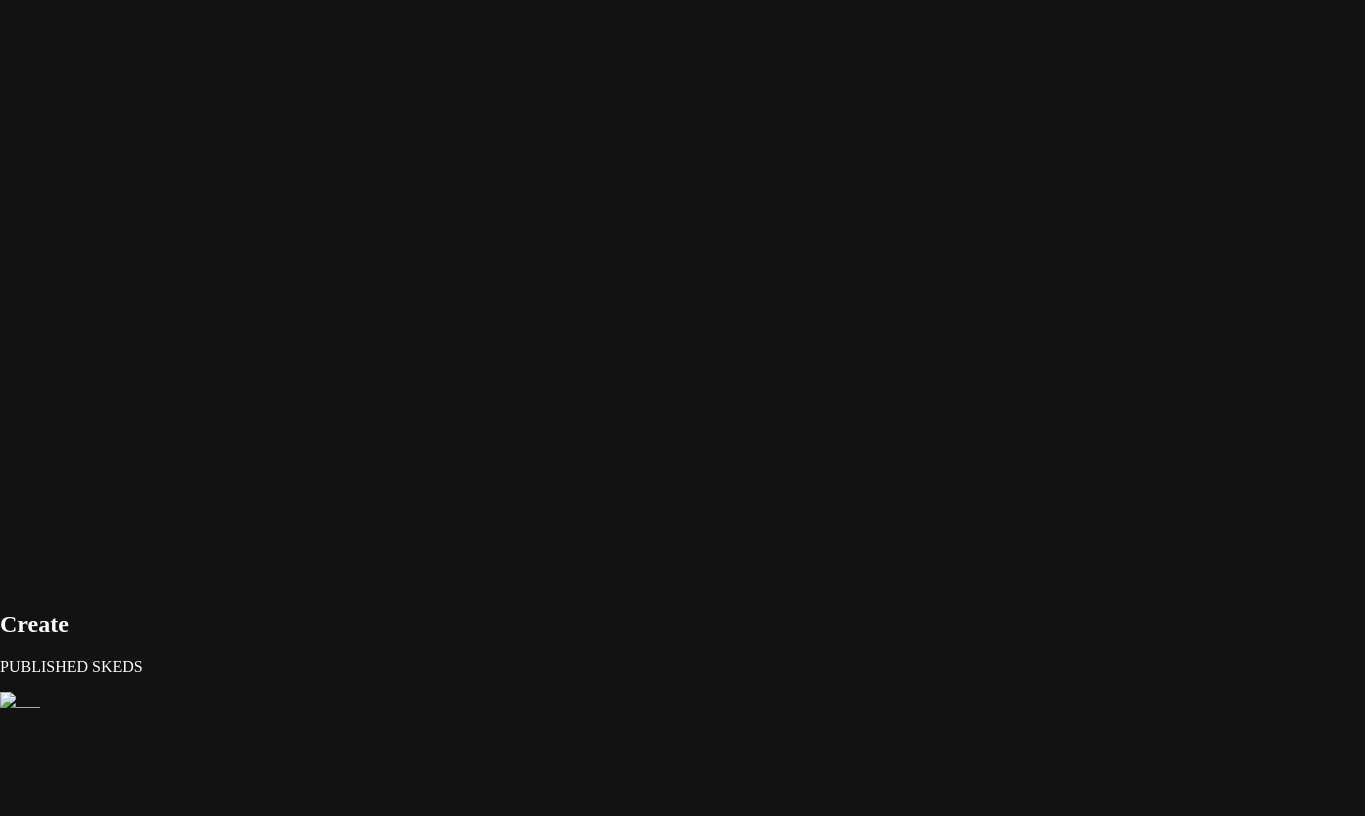 click on "In person Virtual" at bounding box center [682, 18181] 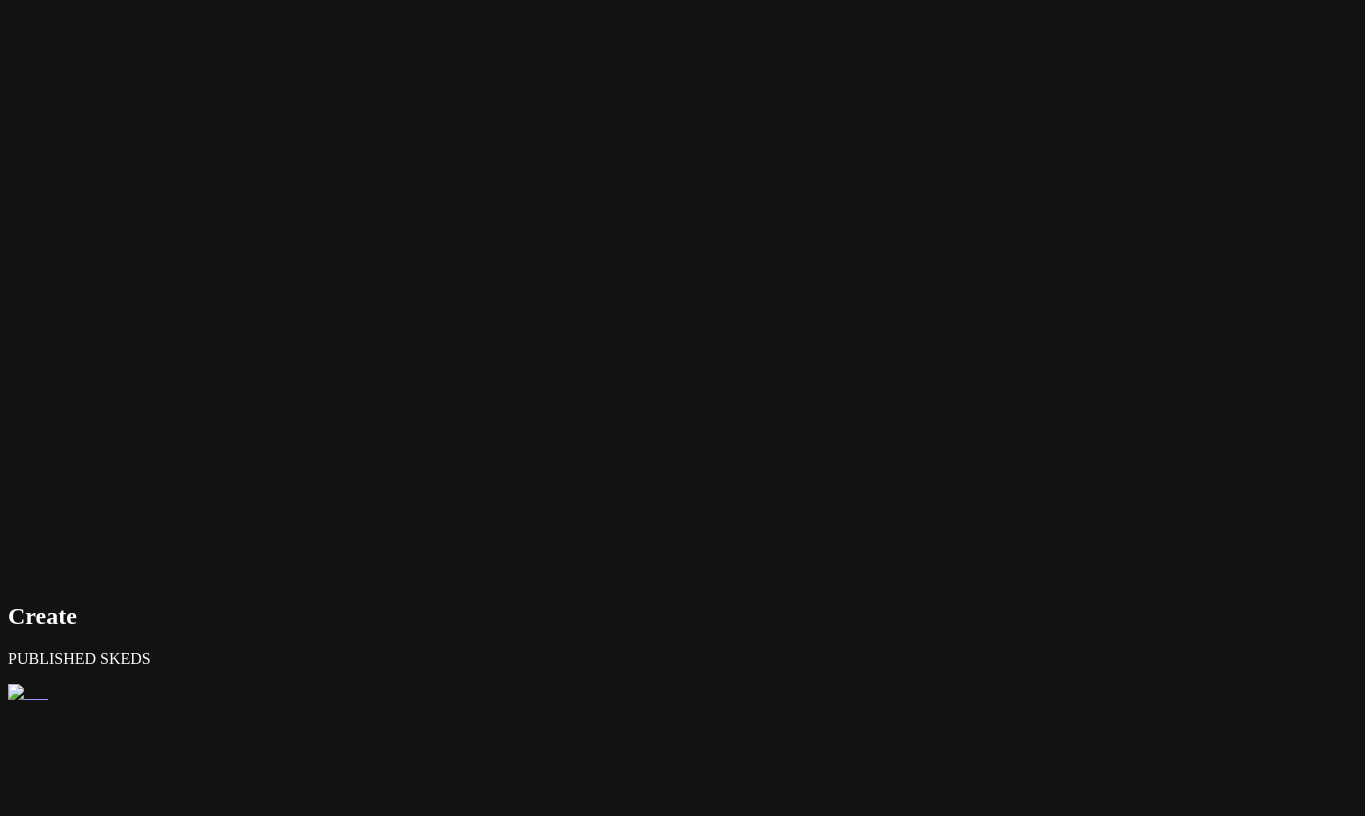 click 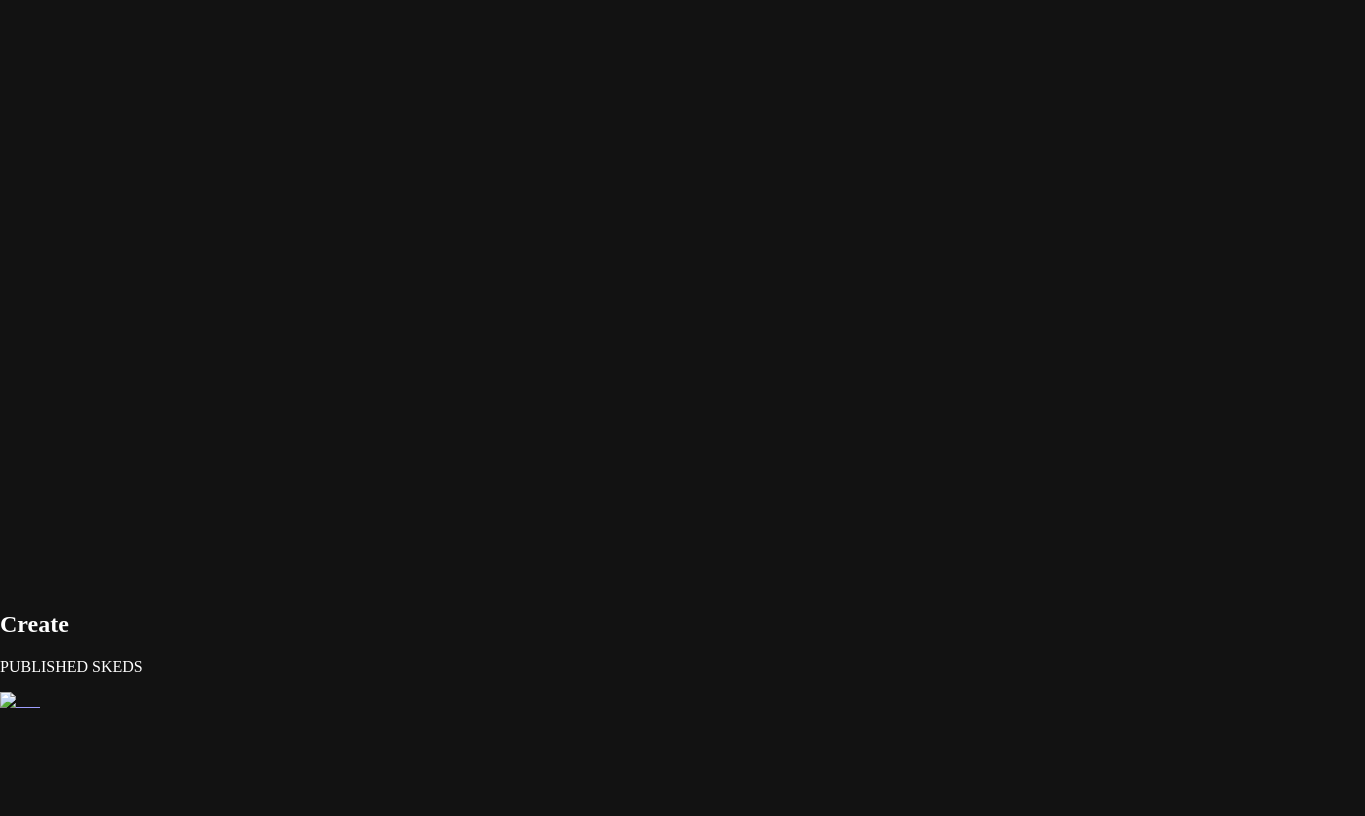 type on "***" 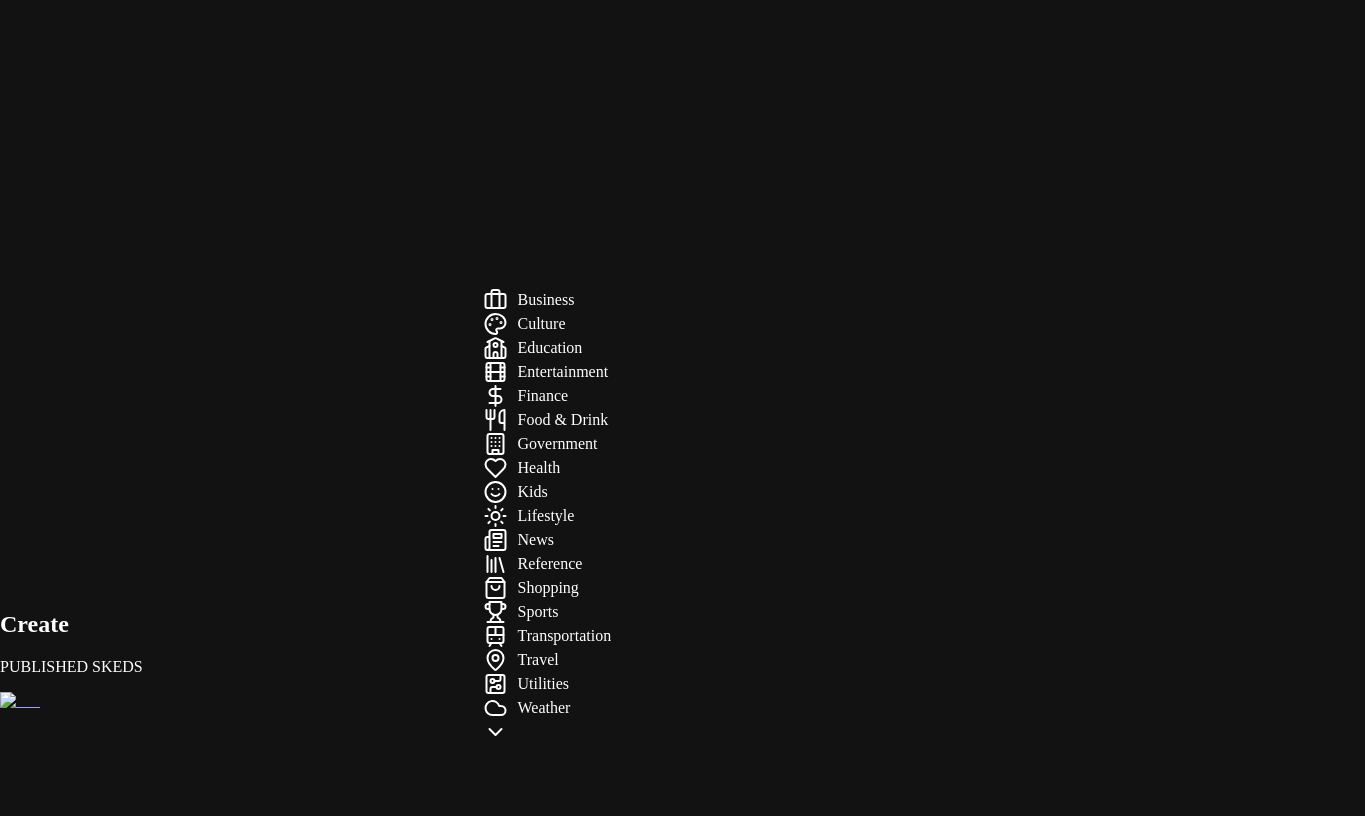 scroll, scrollTop: 32, scrollLeft: 0, axis: vertical 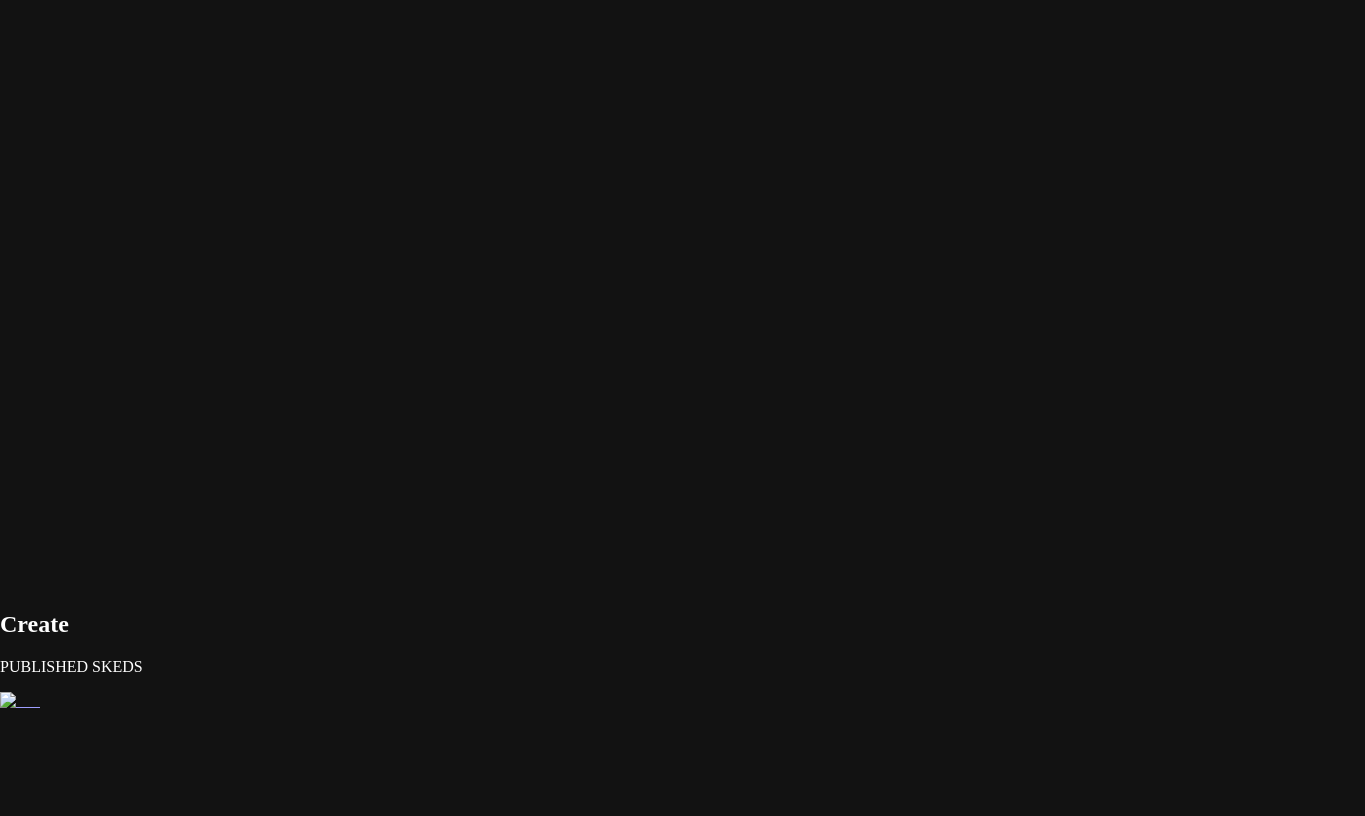 click on "Submit" at bounding box center [28, 20048] 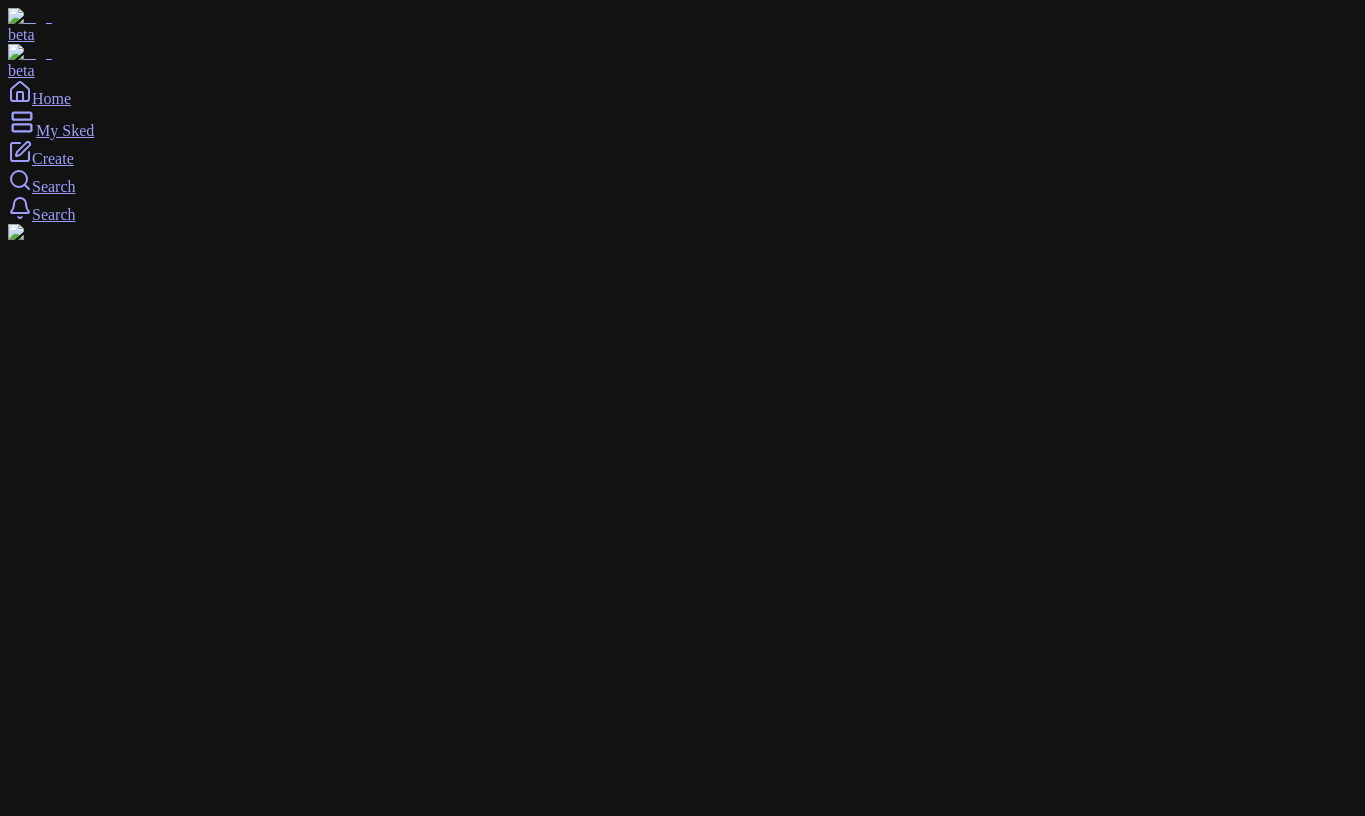 scroll, scrollTop: 0, scrollLeft: 0, axis: both 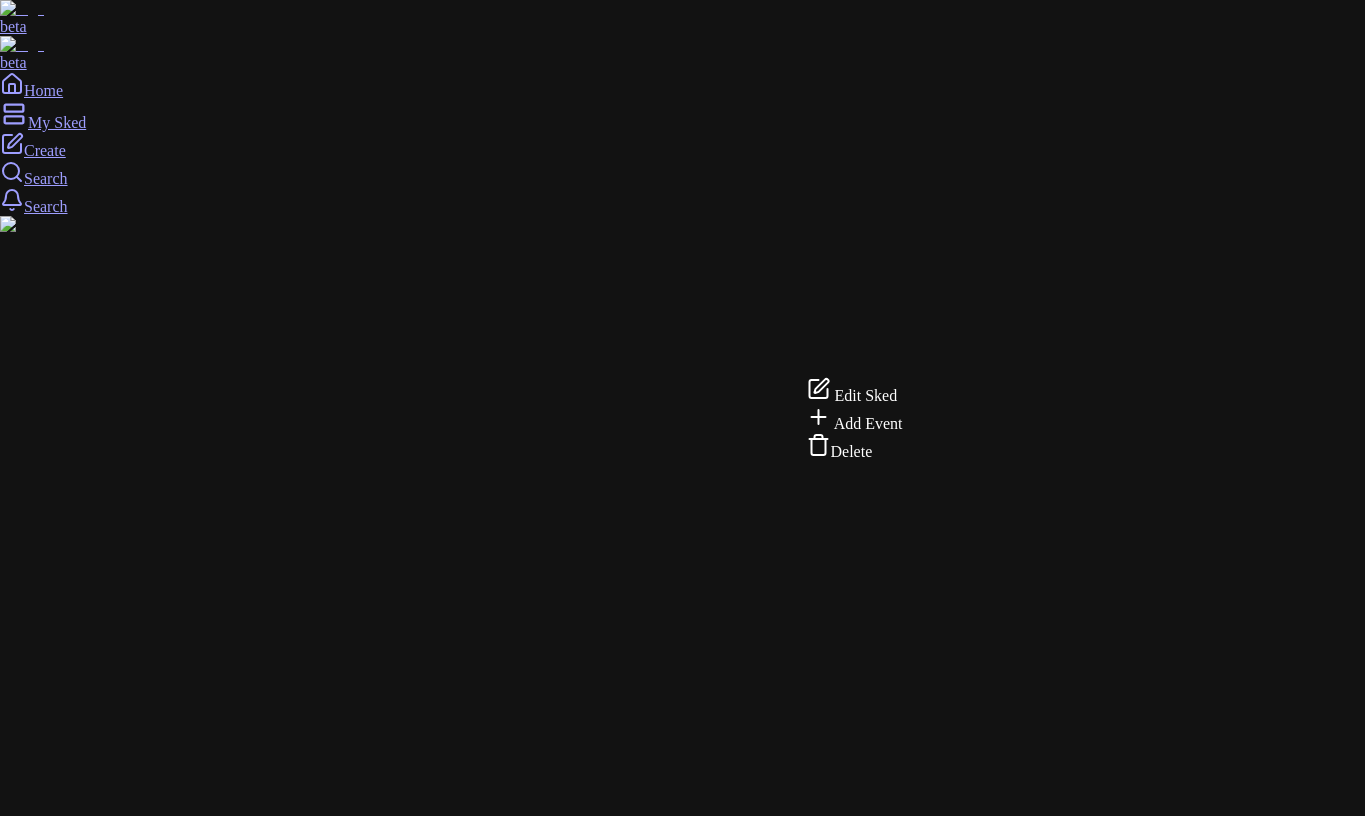 click on "beta beta Home My Sked Create Search Search Create PUBLISHED SKEDS [STREET_ADDRESS] Manage 5 Manage default image/loc added later Novitá, [GEOGRAPHIC_DATA][US_STATE] 2) default image/loc Manage manual Manhasset, [GEOGRAPHIC_DATA] Manage 55 Manage r Manage rr Manage fff [GEOGRAPHIC_DATA][US_STATE] 44 Manage Create   Edit   Sked   Add Event Delete" at bounding box center [682, 9545] 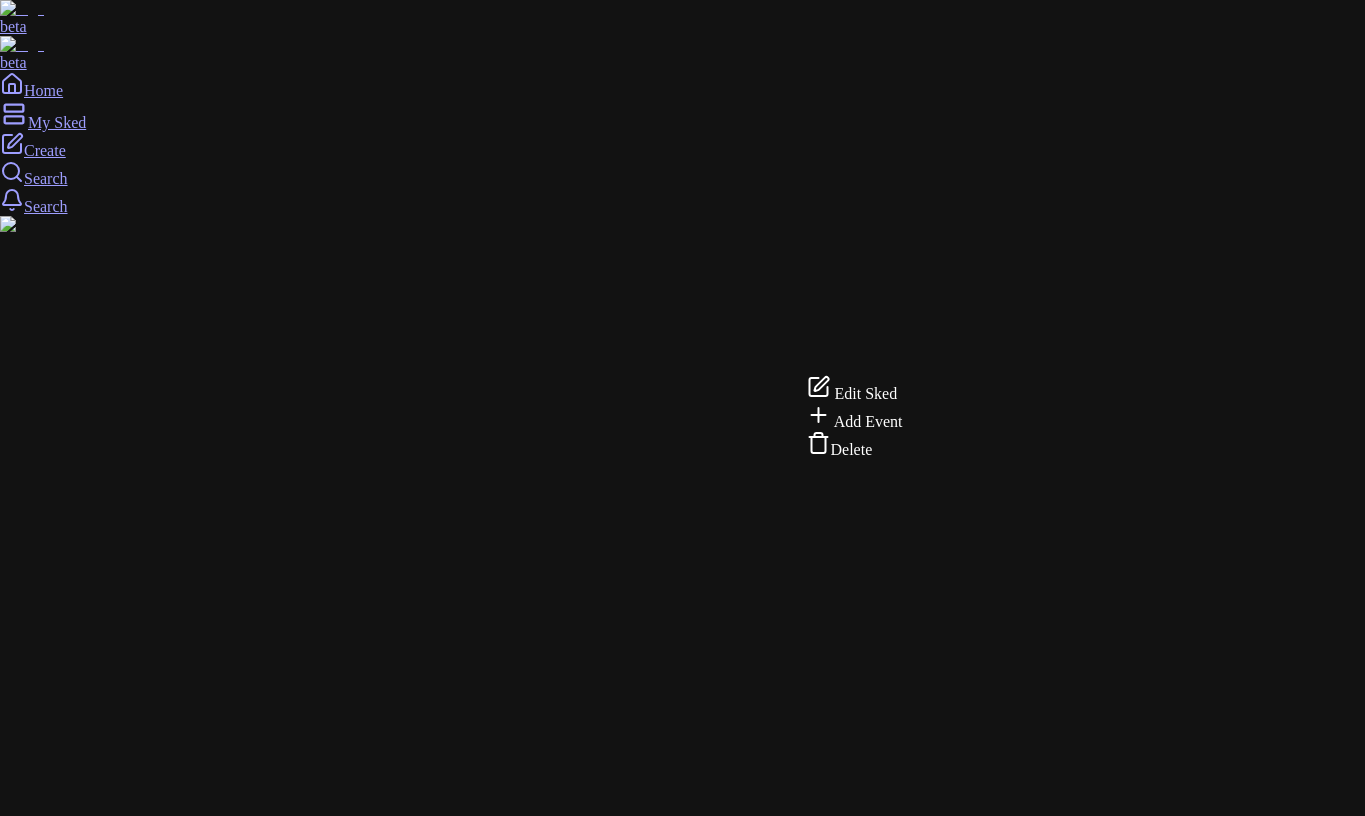 click on "Edit   Sked" at bounding box center [866, 393] 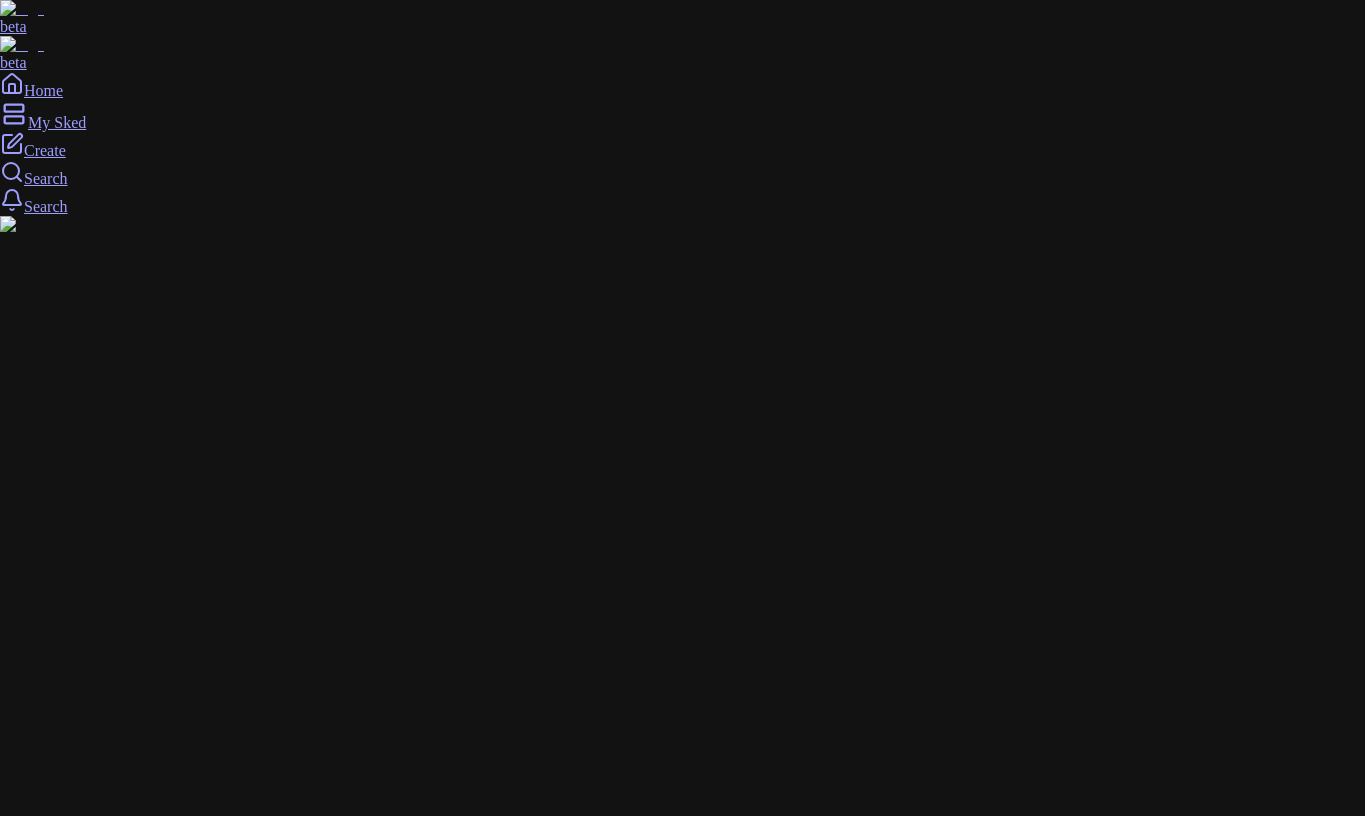 click on "In person" at bounding box center [36, 19160] 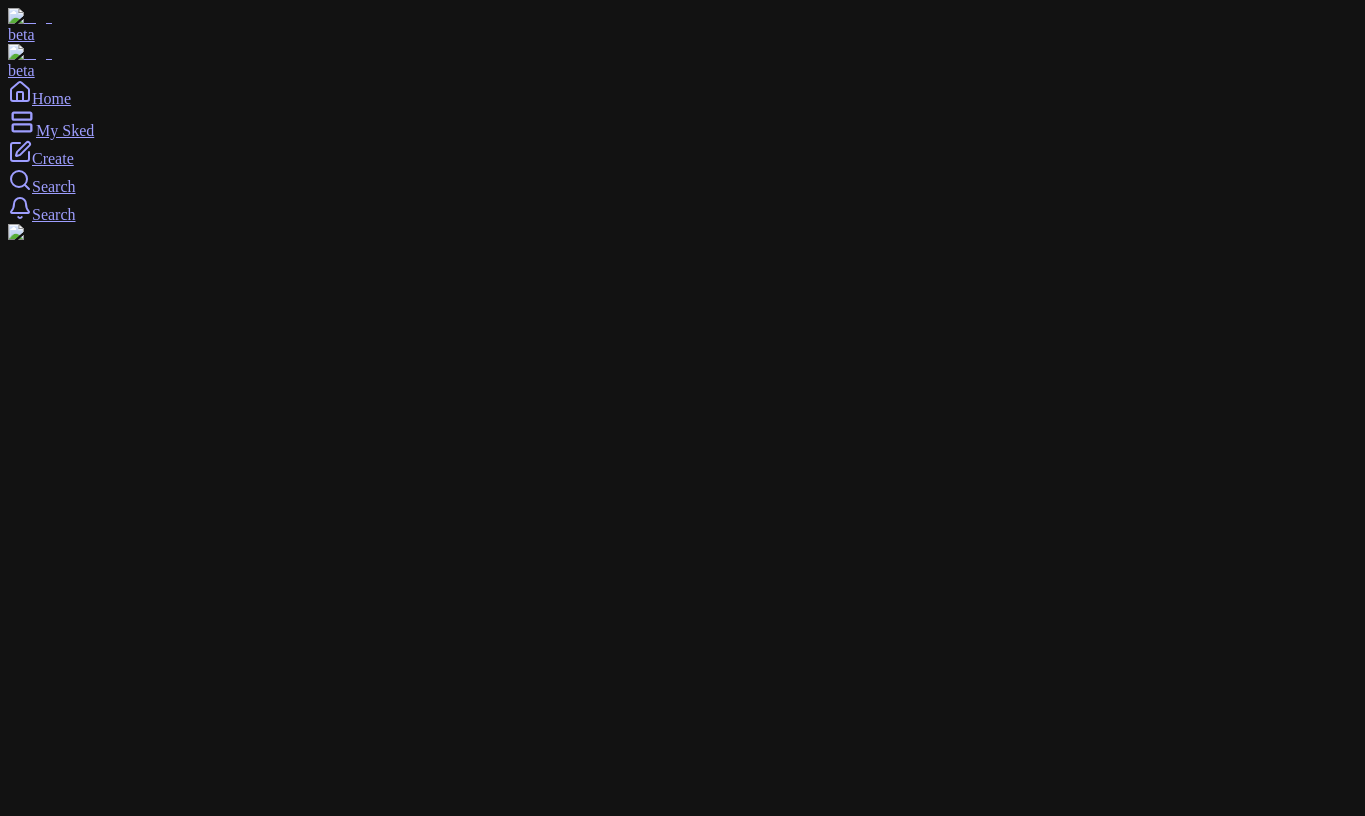 scroll, scrollTop: 0, scrollLeft: 0, axis: both 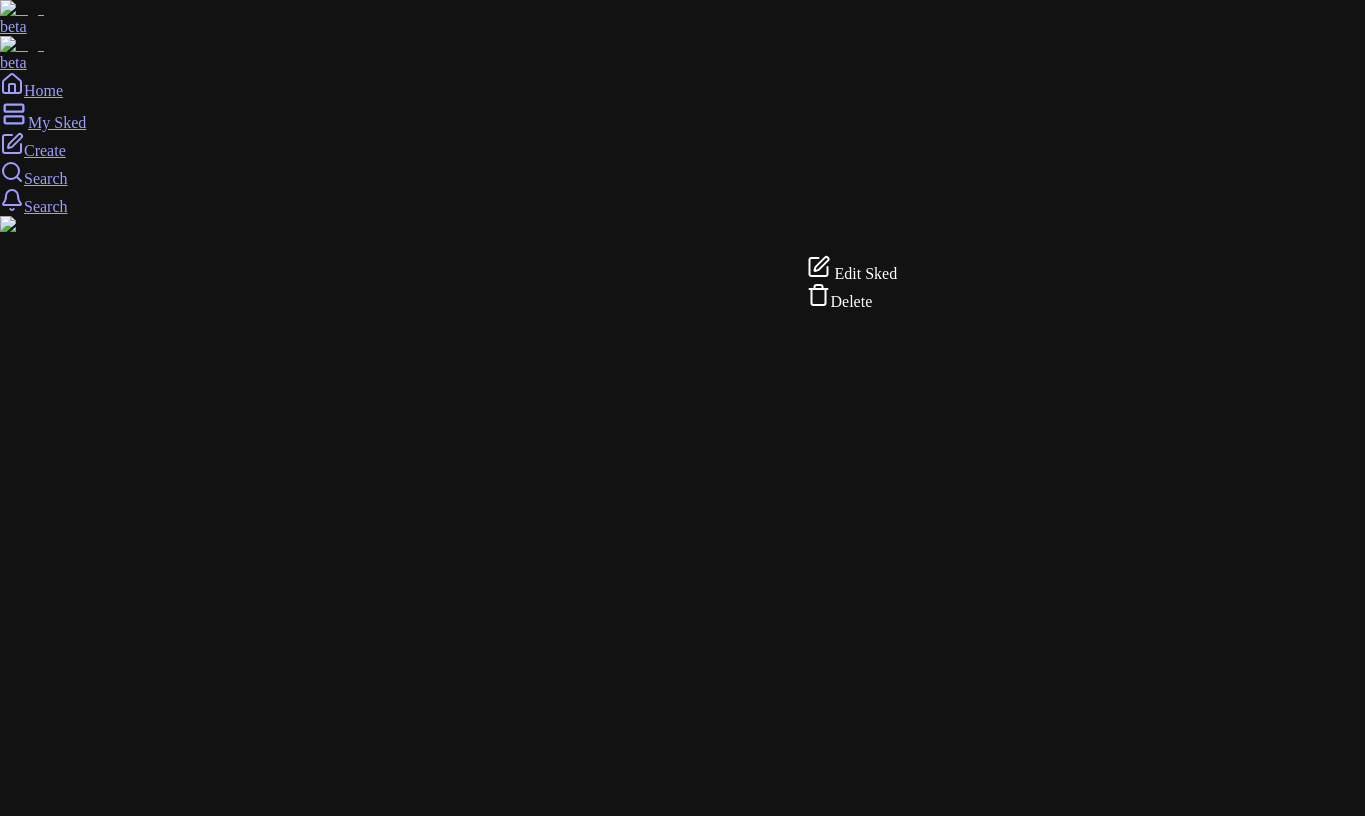 click on "Edit   Sked" at bounding box center (866, 273) 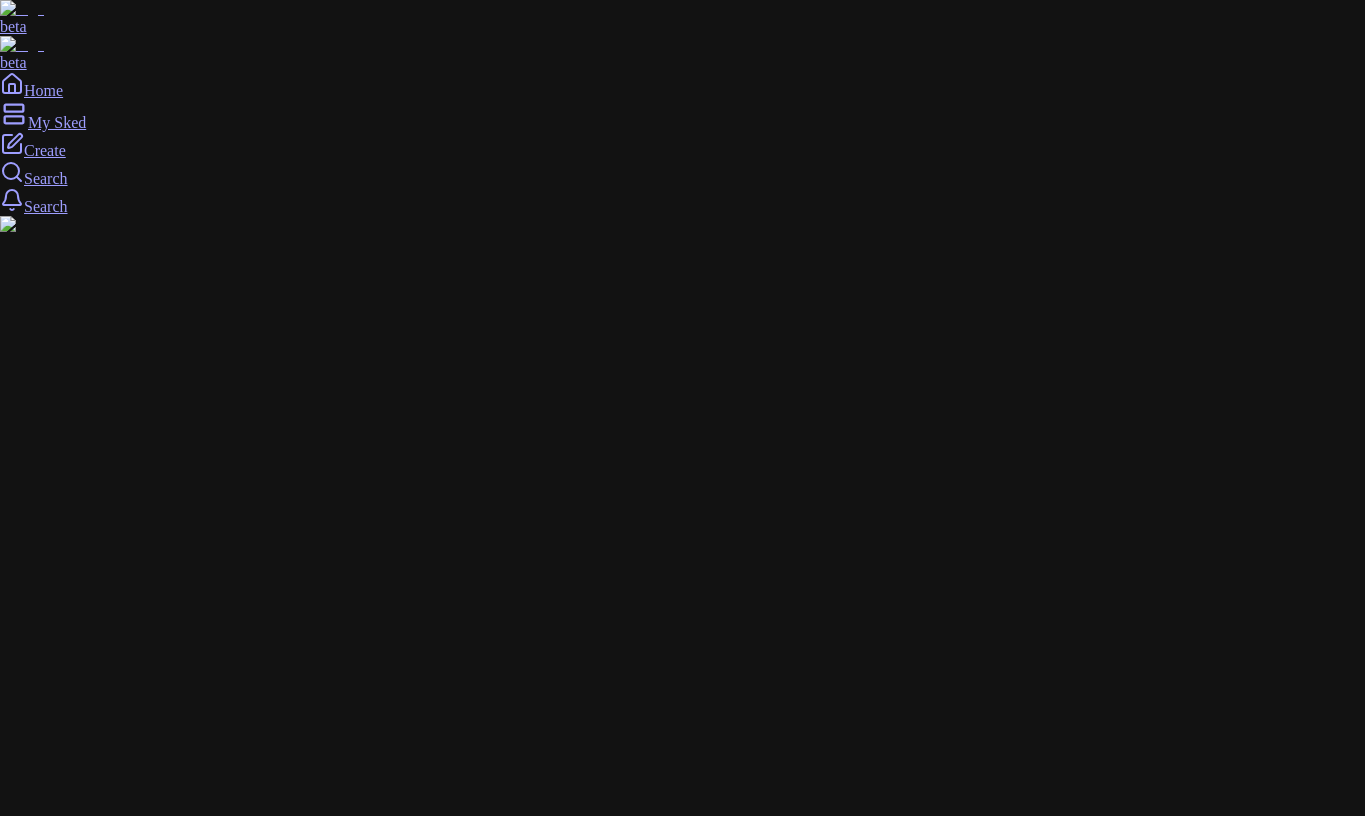 click on "[STREET_ADDRESS]" at bounding box center (131, 20737) 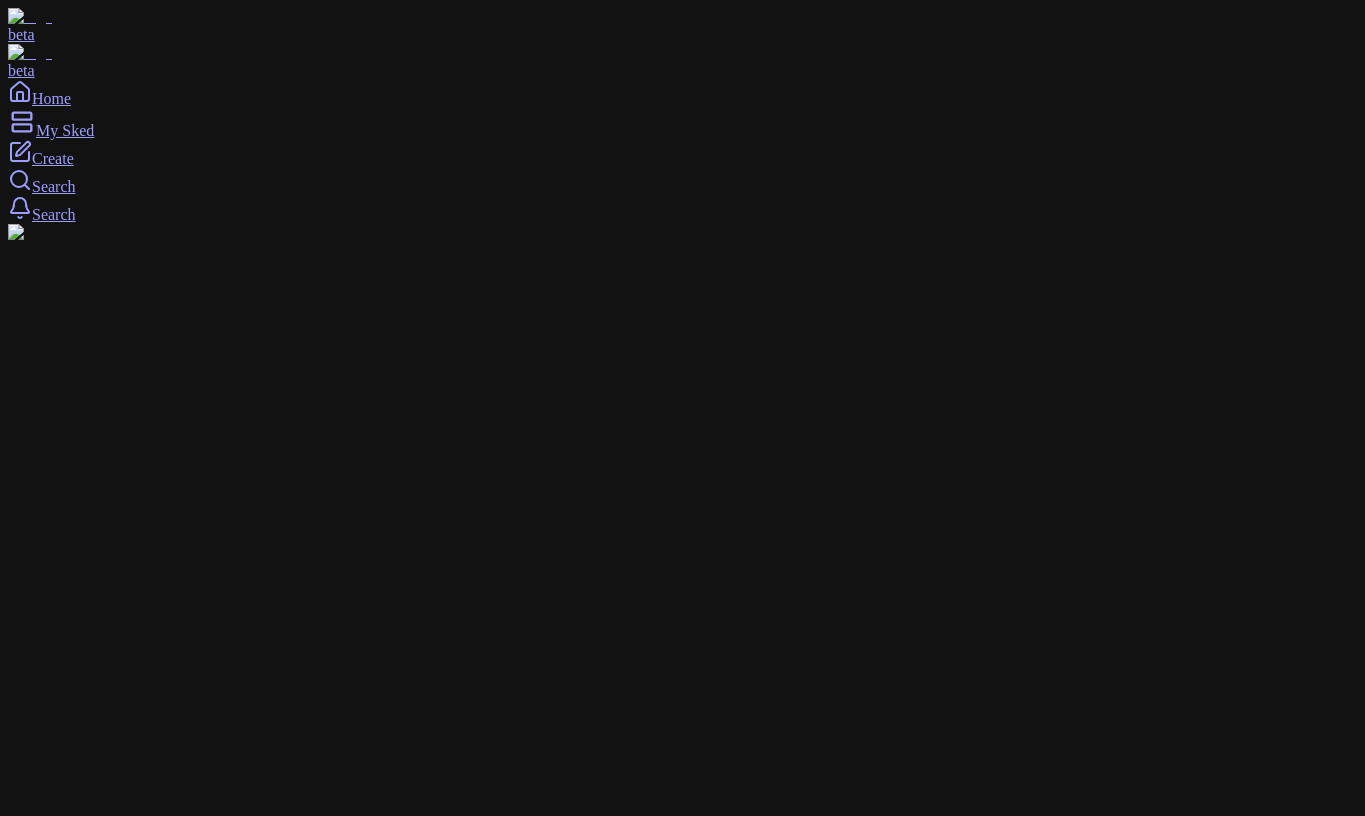 click on "555 5161 Parks West Road, Middlefield, OH Manage" at bounding box center (682, 2401) 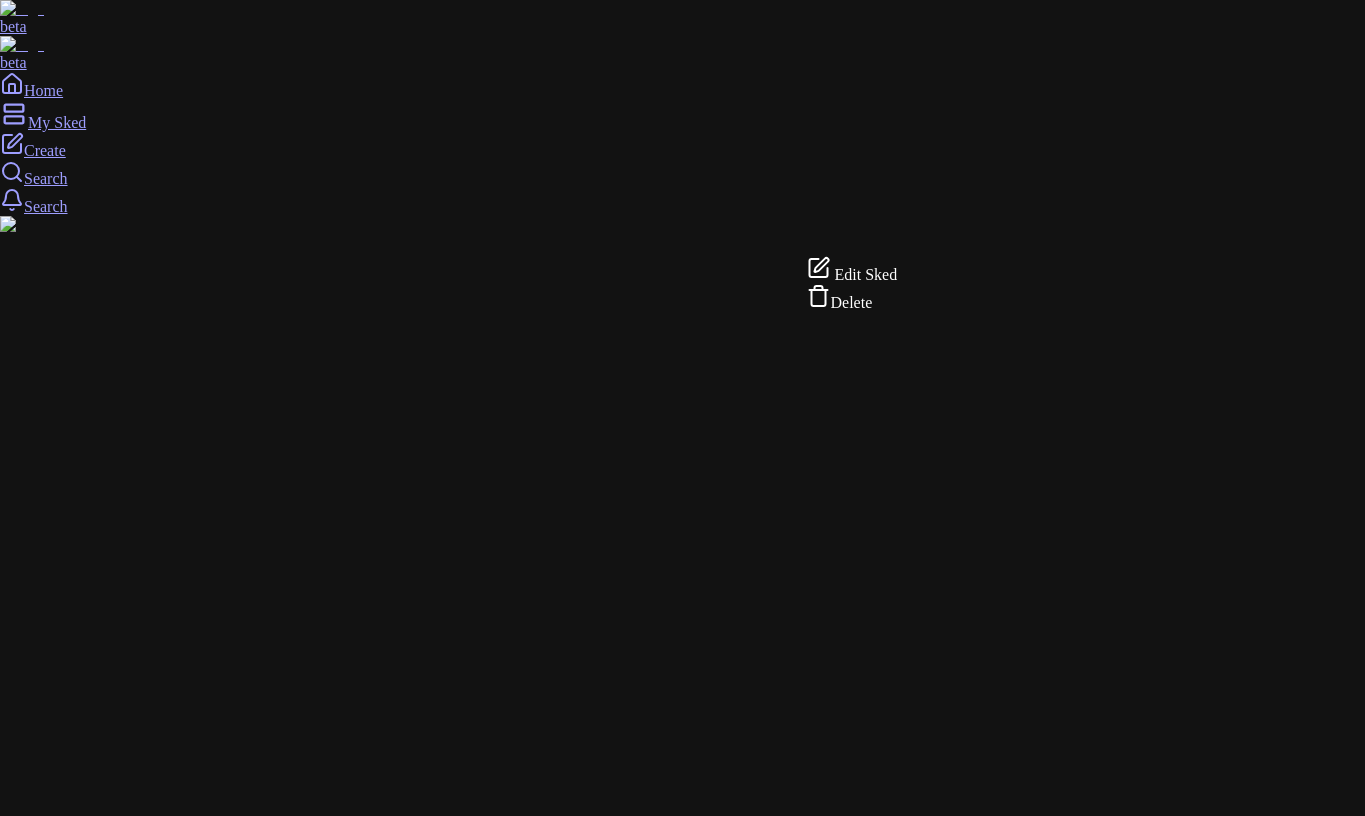 click on "beta beta Home My Sked Create Search Search Create PUBLISHED SKEDS 555 5161 Parks West Road, Middlefield, OH Manage rrr Manage 5 Manage 5 Manage default image/loc added later Novitá, East 22nd Street, New York, NY Manage 2) default image/loc Manage manual Manhasset, NY Manage 55 Manage r Manage rr Manage fff Flatiron Building, 5th Avenue, New York, NY Manage 44 Manage Create   Edit   Sked Delete" at bounding box center (682, 9545) 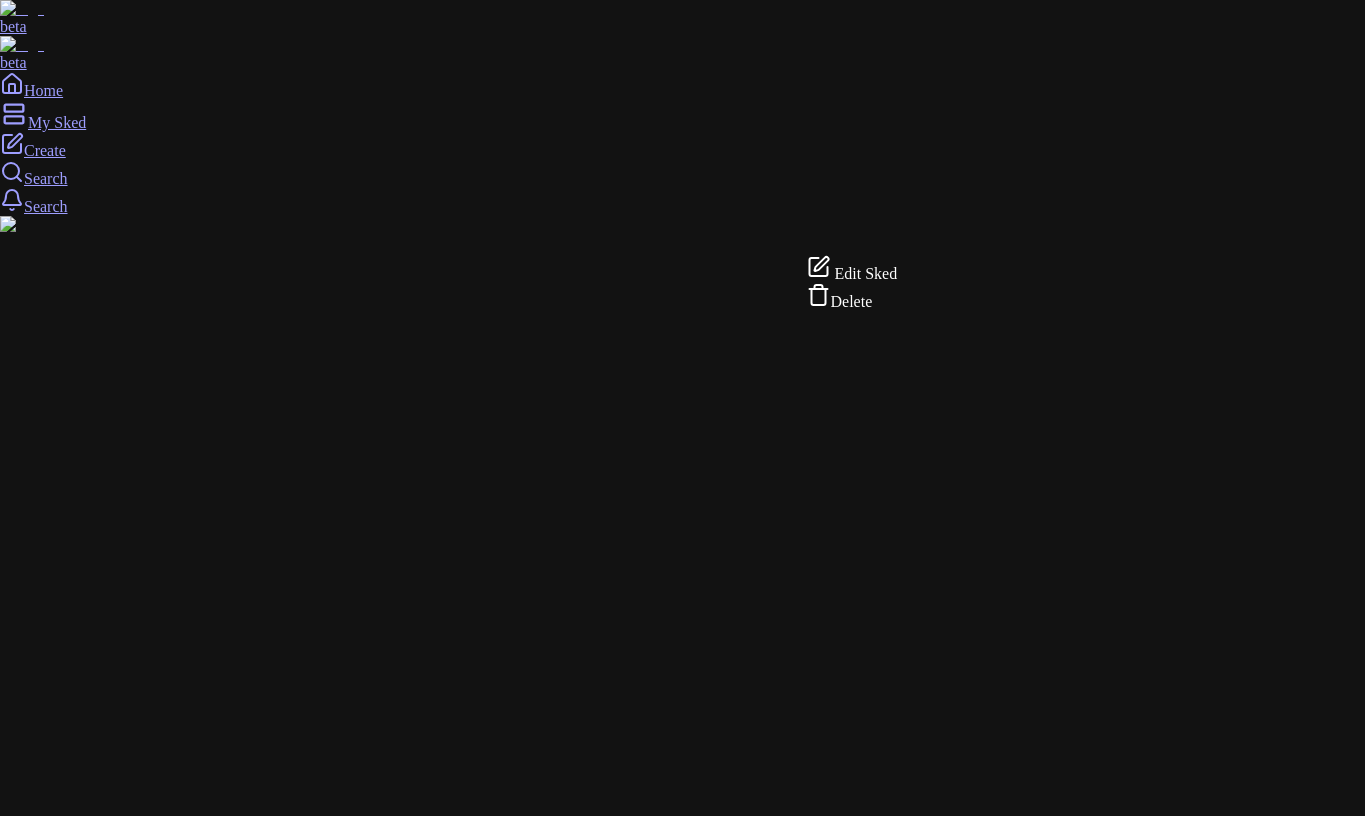 click on "Edit   Sked" at bounding box center [852, 269] 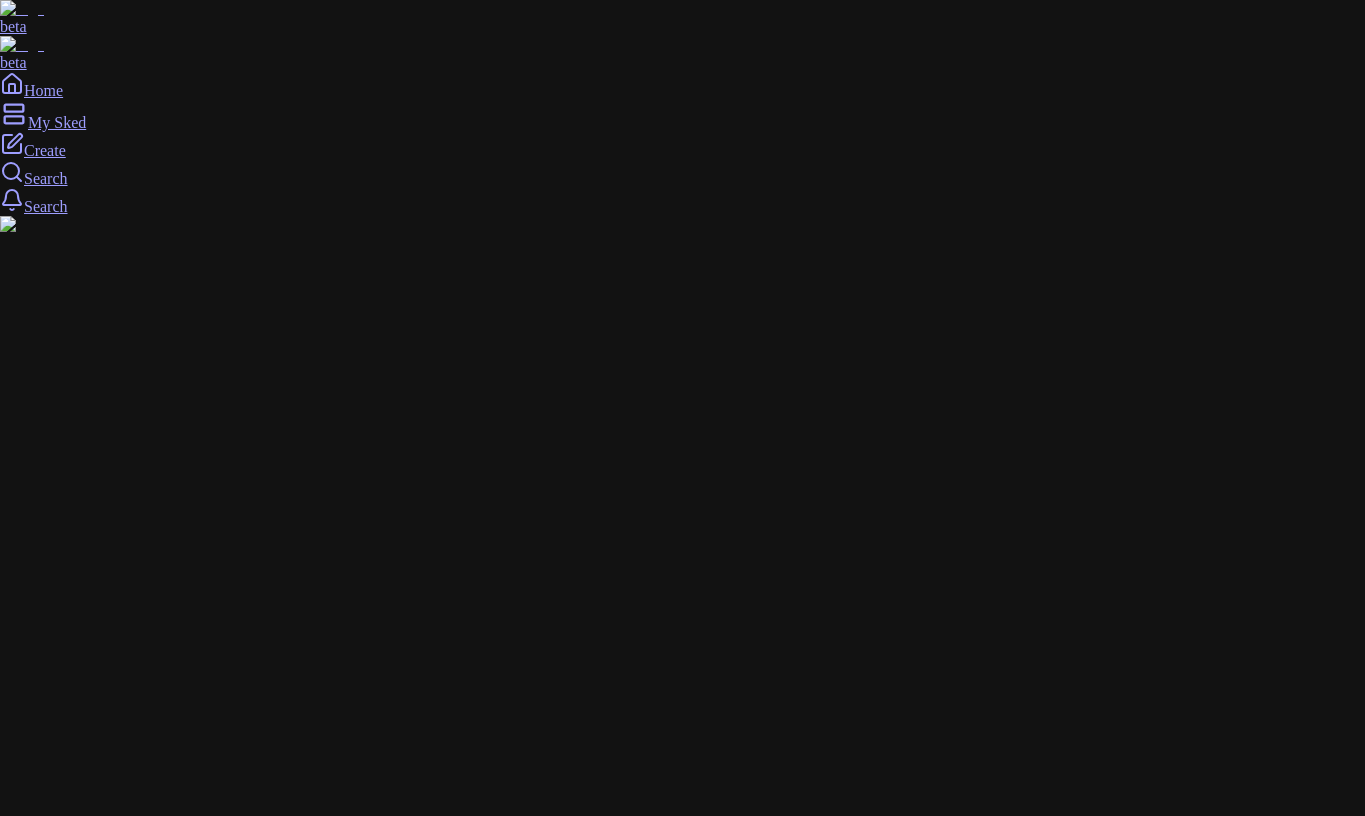 click on "[STREET_ADDRESS]" at bounding box center [131, 20737] 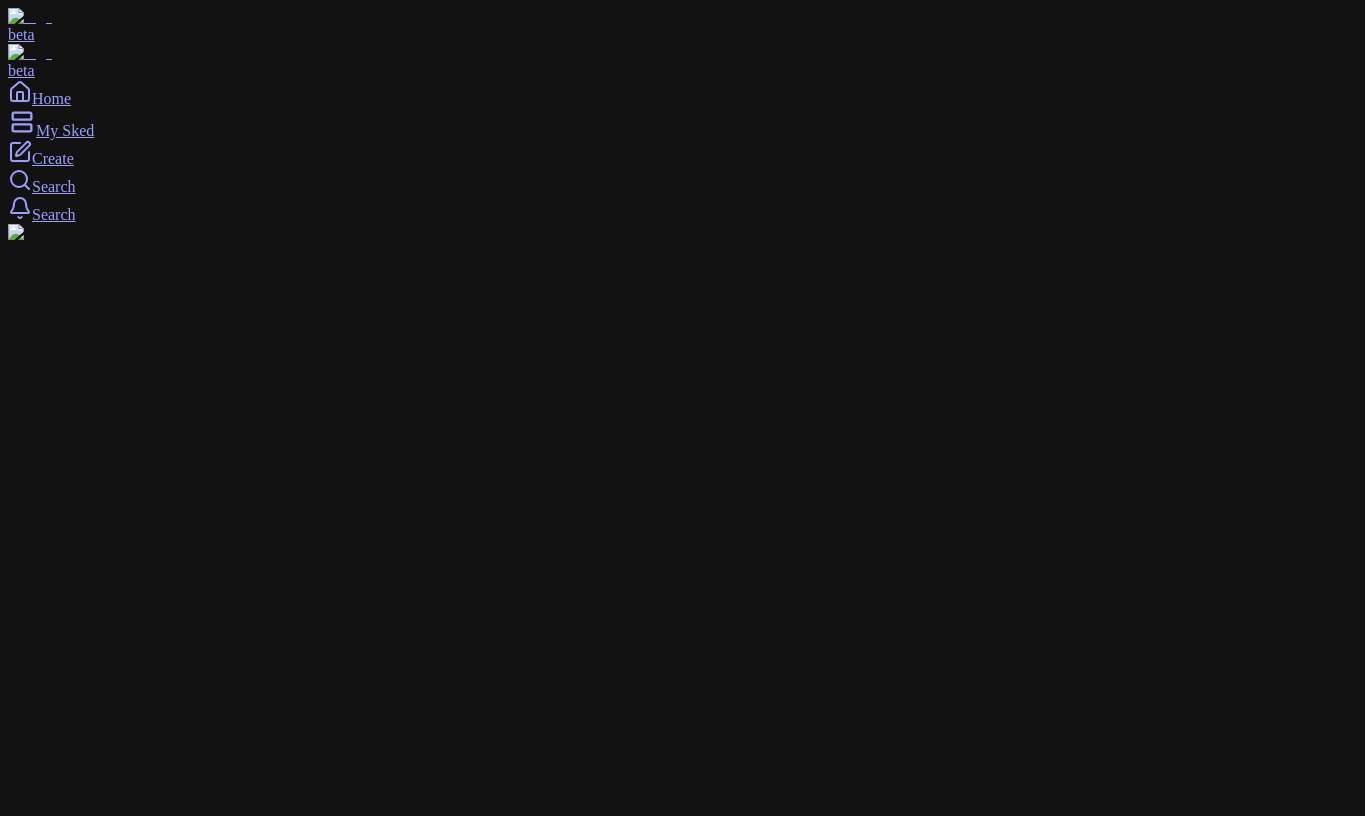 click on "rrr Manage" at bounding box center [682, 3838] 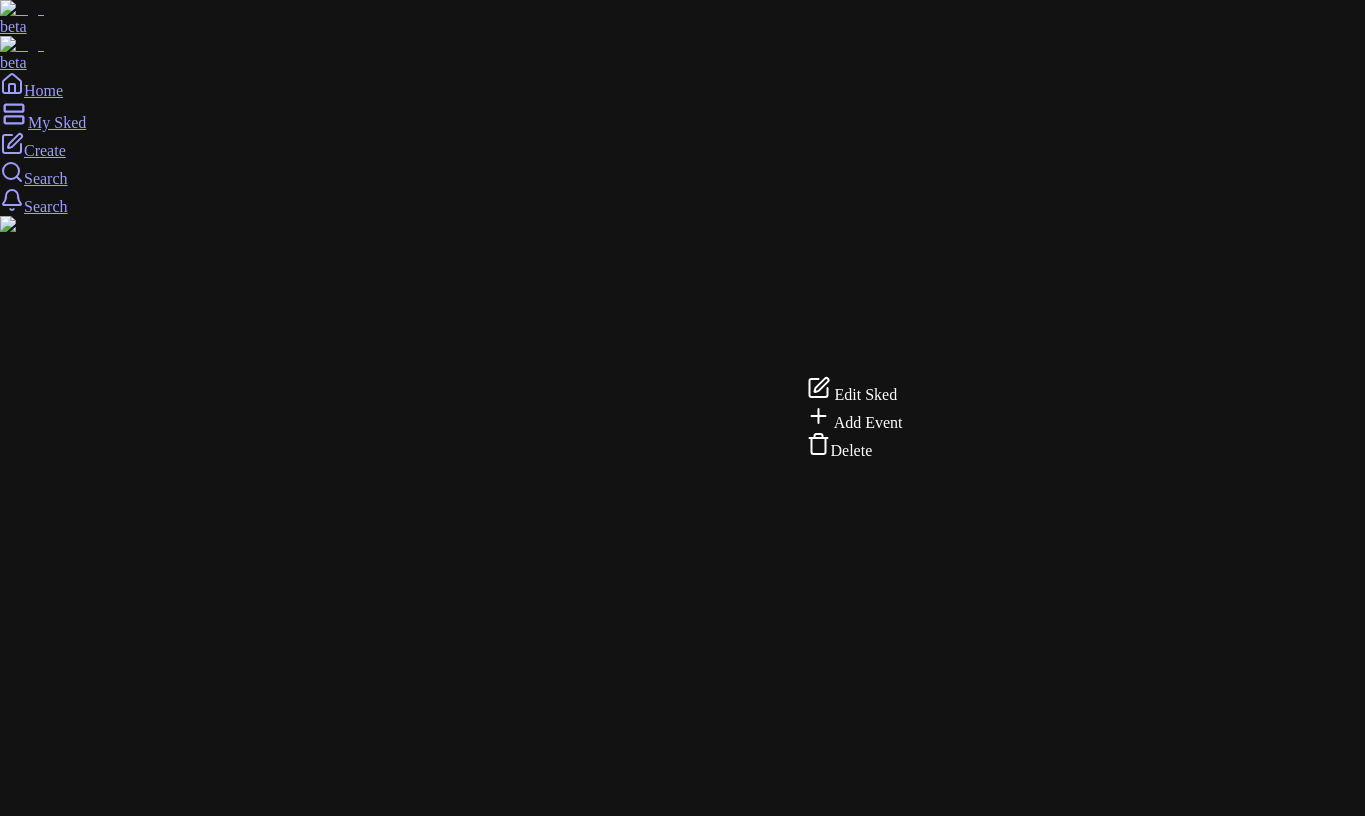 click on "Edit   Sked" at bounding box center (866, 394) 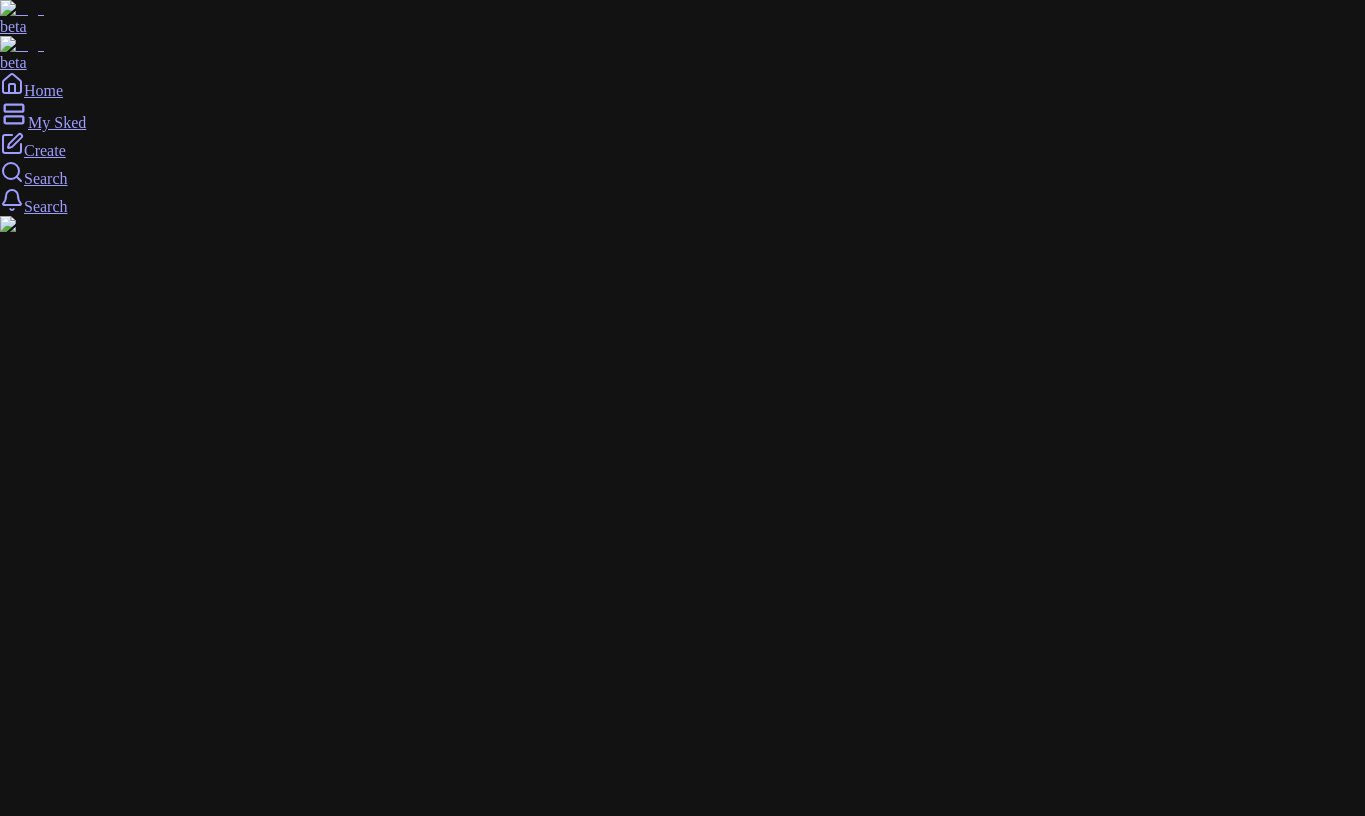 click on "In person" at bounding box center (36, 19160) 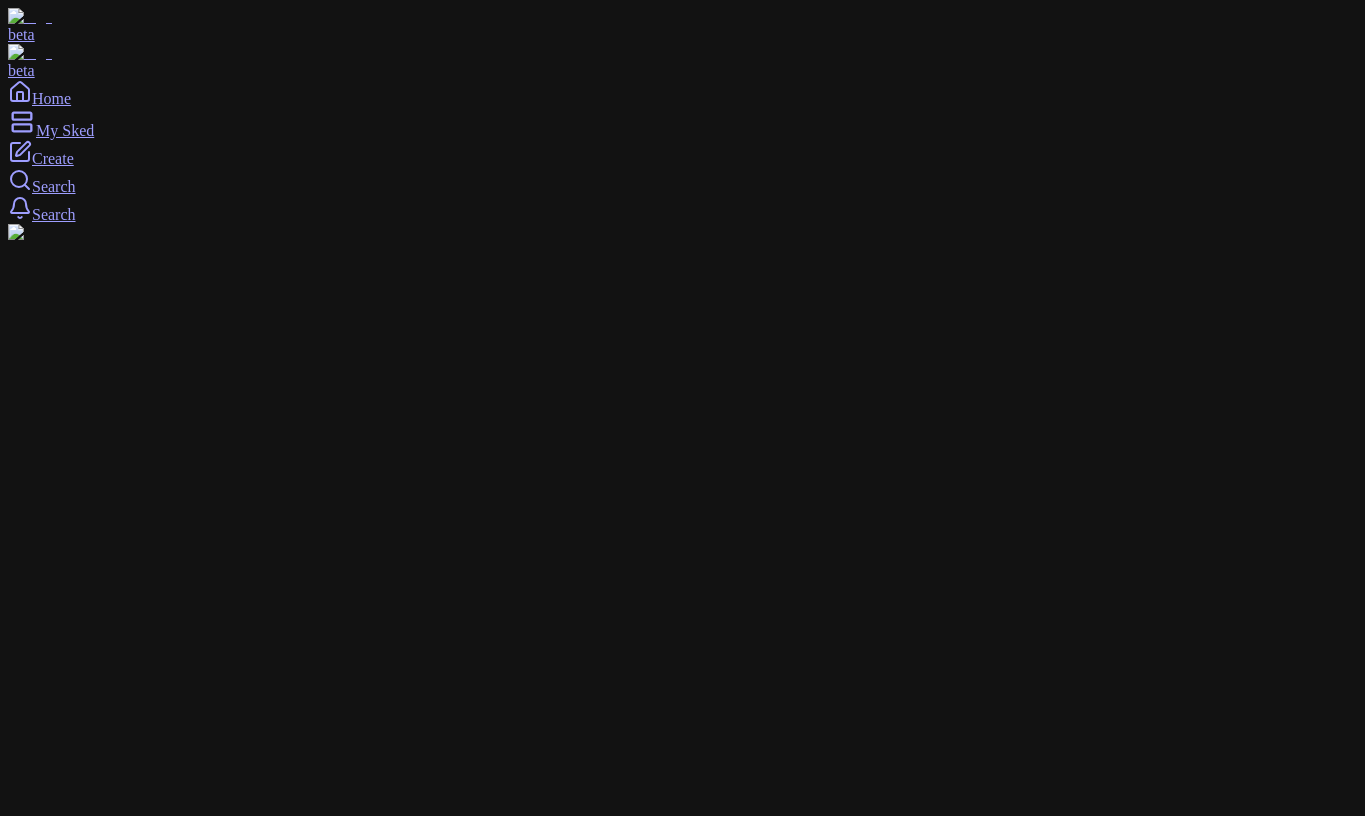 scroll, scrollTop: 0, scrollLeft: 0, axis: both 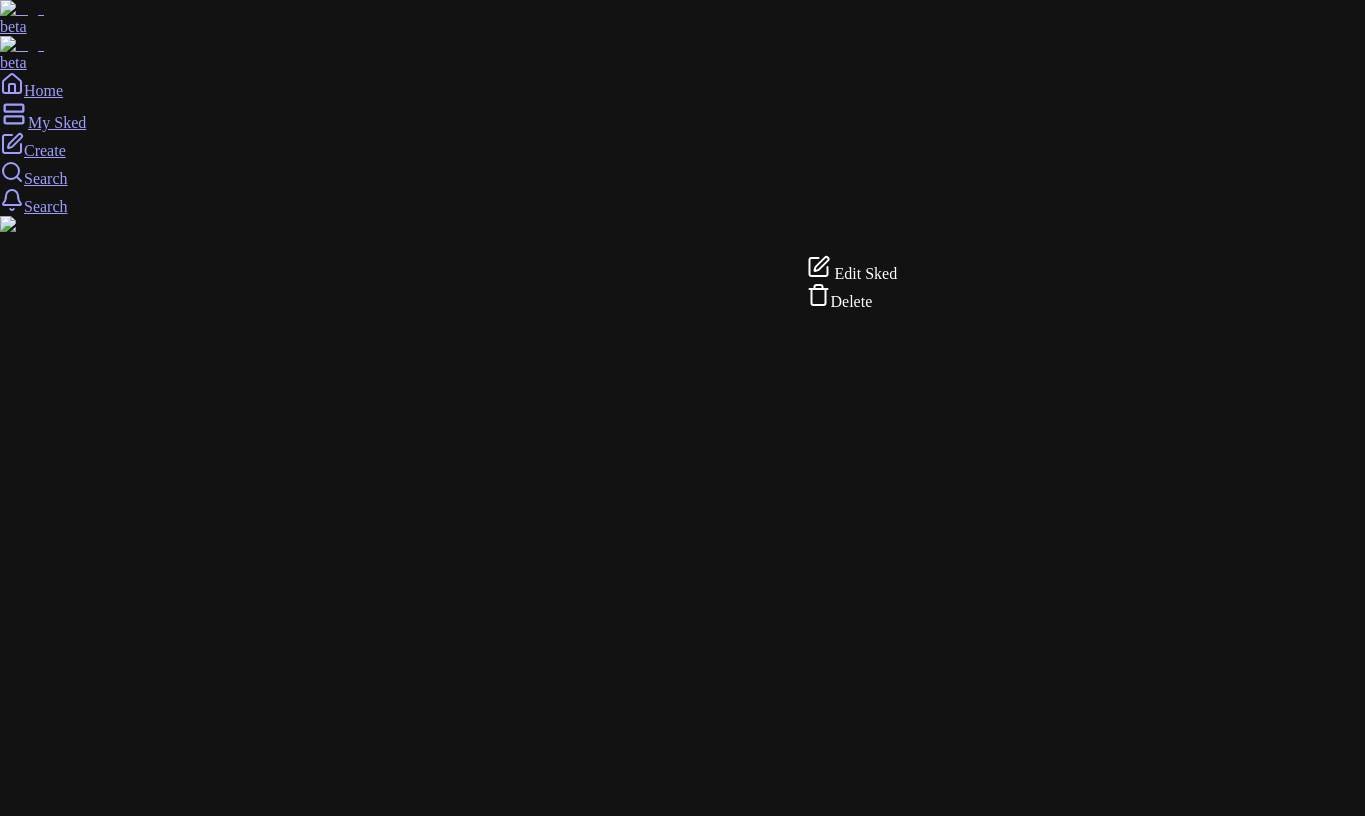 click on "Edit   Sked" at bounding box center (852, 269) 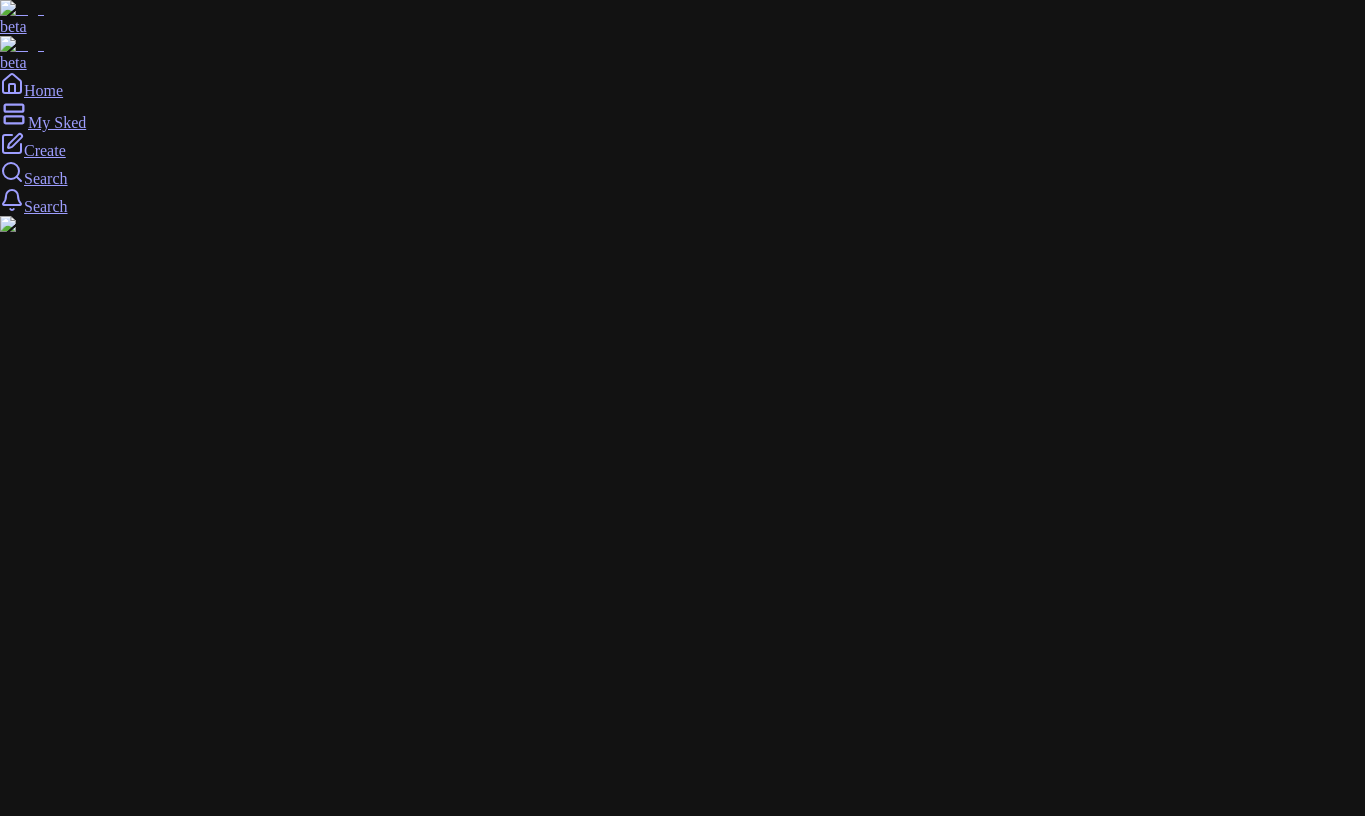 click on "[STREET_ADDRESS]" at bounding box center (131, 20737) 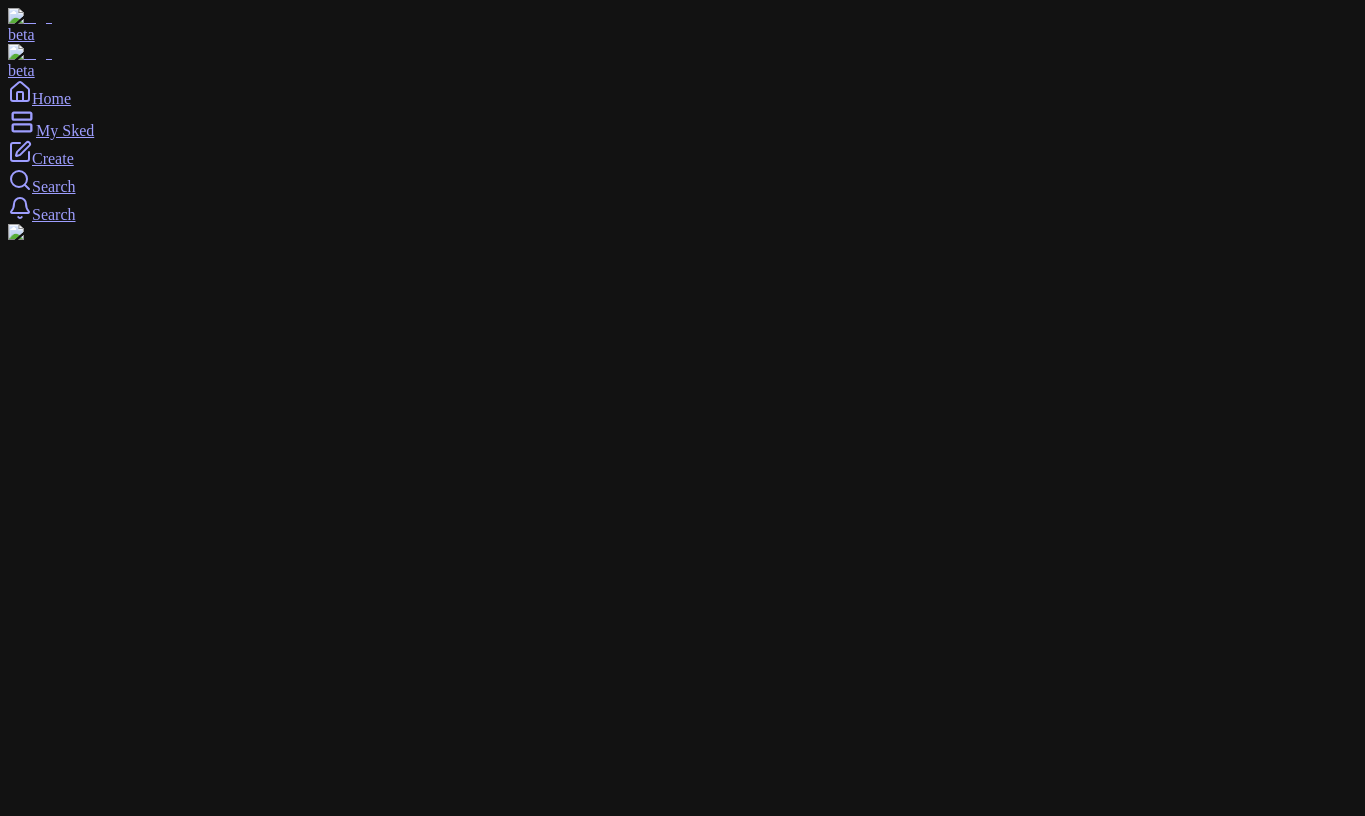 click on "beta beta Home My Sked Create Search Search Create PUBLISHED SKEDS [STREET_ADDRESS] Manage 5 Manage default image/loc added later Novitá, [GEOGRAPHIC_DATA][US_STATE] 2) default image/loc Manage manual Manhasset, [GEOGRAPHIC_DATA] Manage 55 Manage r Manage rr Manage fff [GEOGRAPHIC_DATA][US_STATE] 44 Manage Create" at bounding box center [682, 9445] 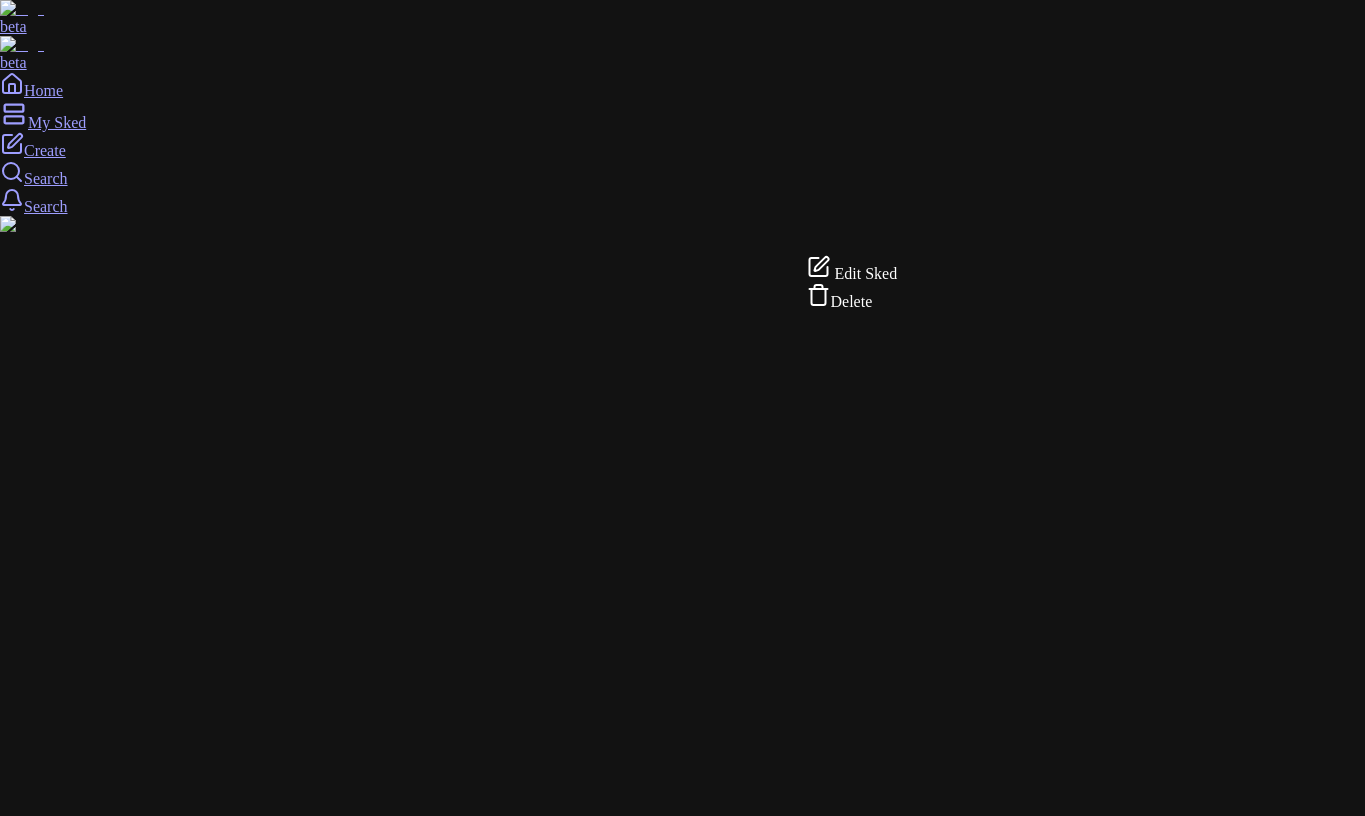 click on "Edit   Sked" at bounding box center [866, 273] 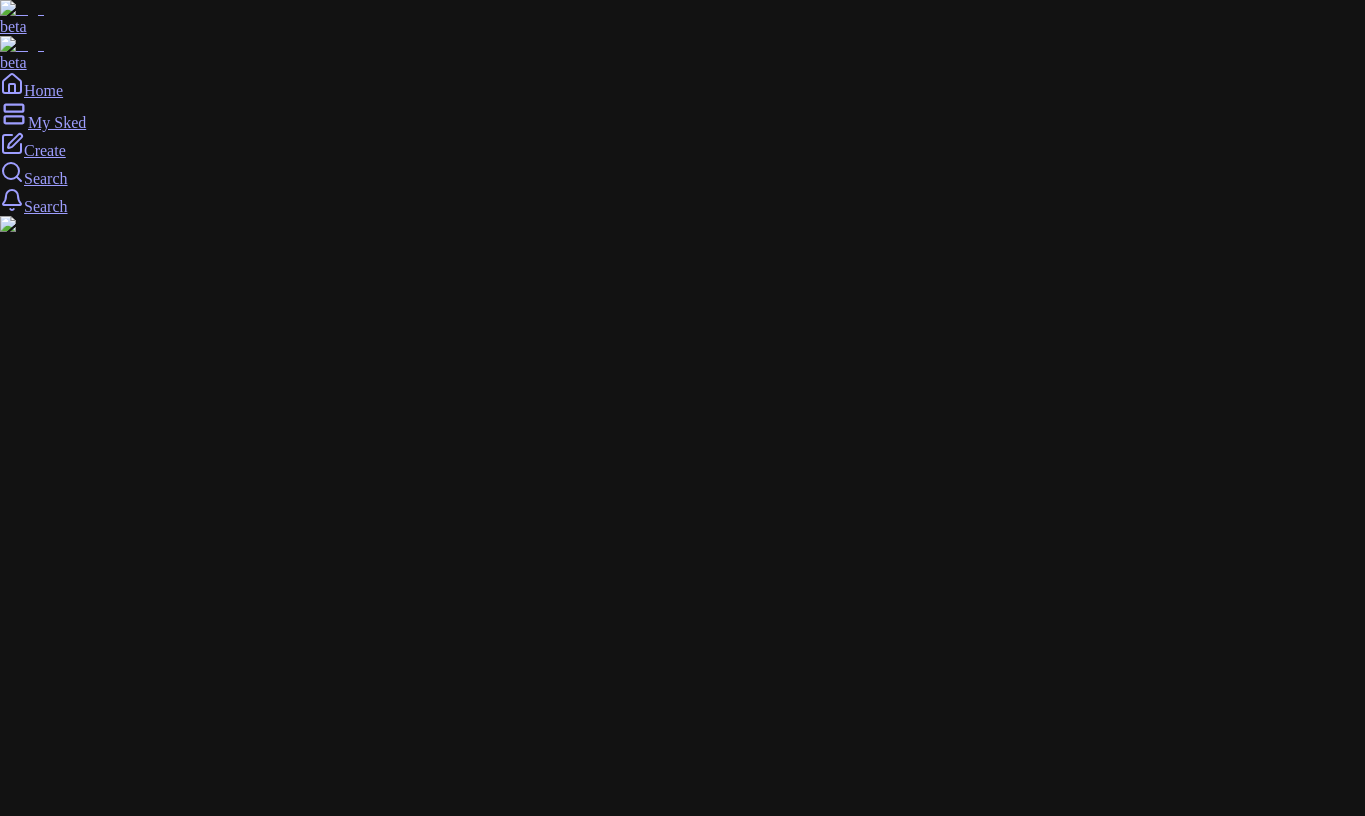 click on "[STREET_ADDRESS]" at bounding box center [131, 20737] 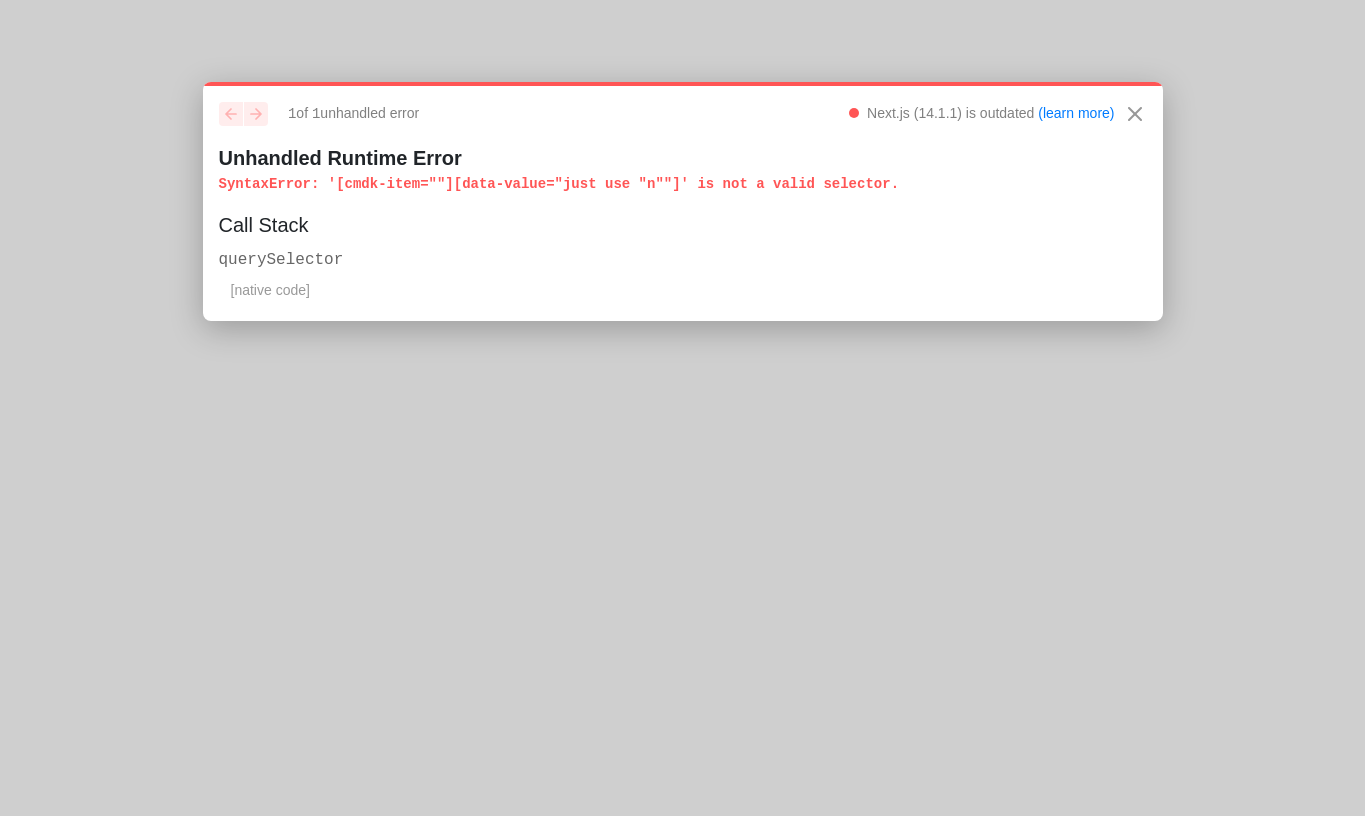 click on "SyntaxError :   '[cmdk-item=""][data-value="just use "n""]' is not a valid selector." at bounding box center [683, 184] 